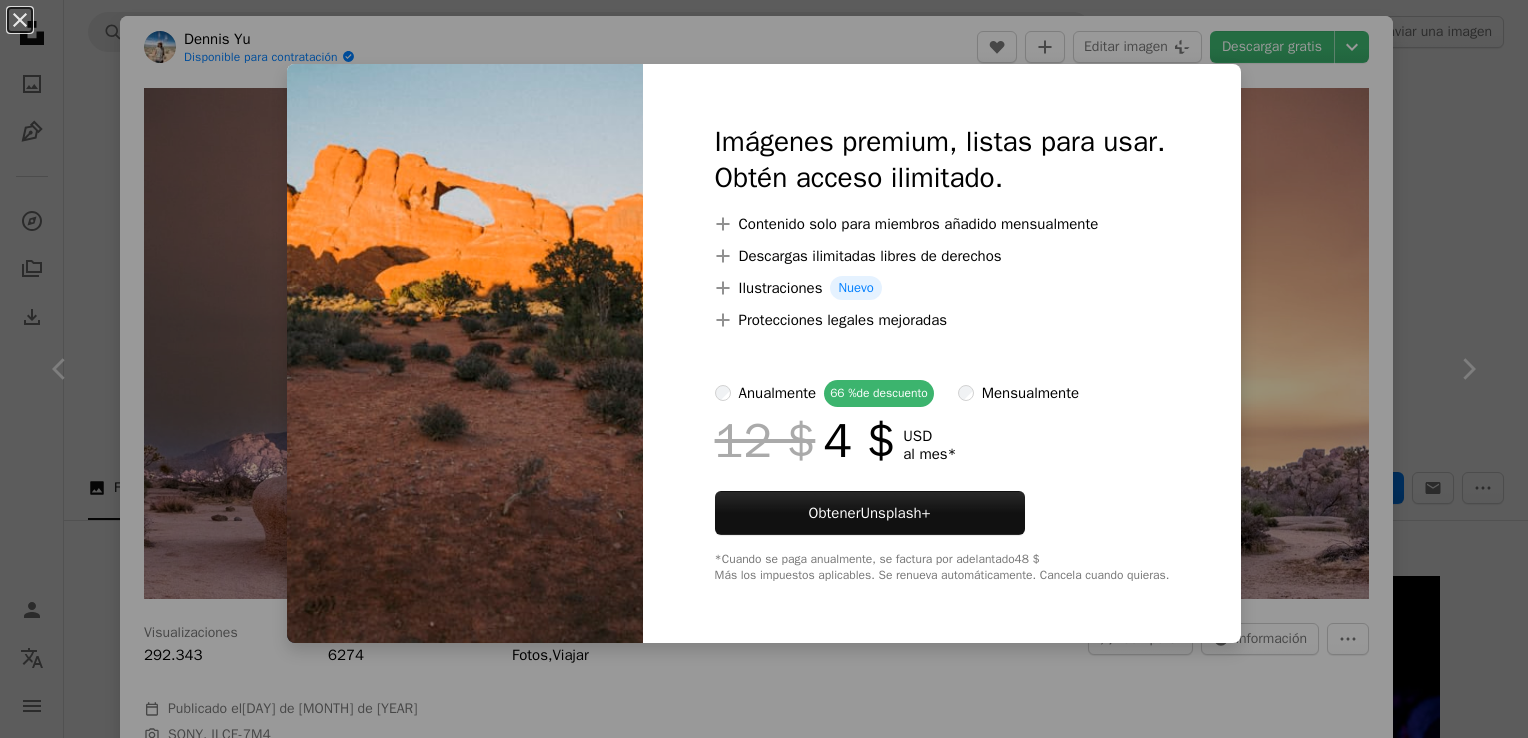 scroll, scrollTop: 3700, scrollLeft: 0, axis: vertical 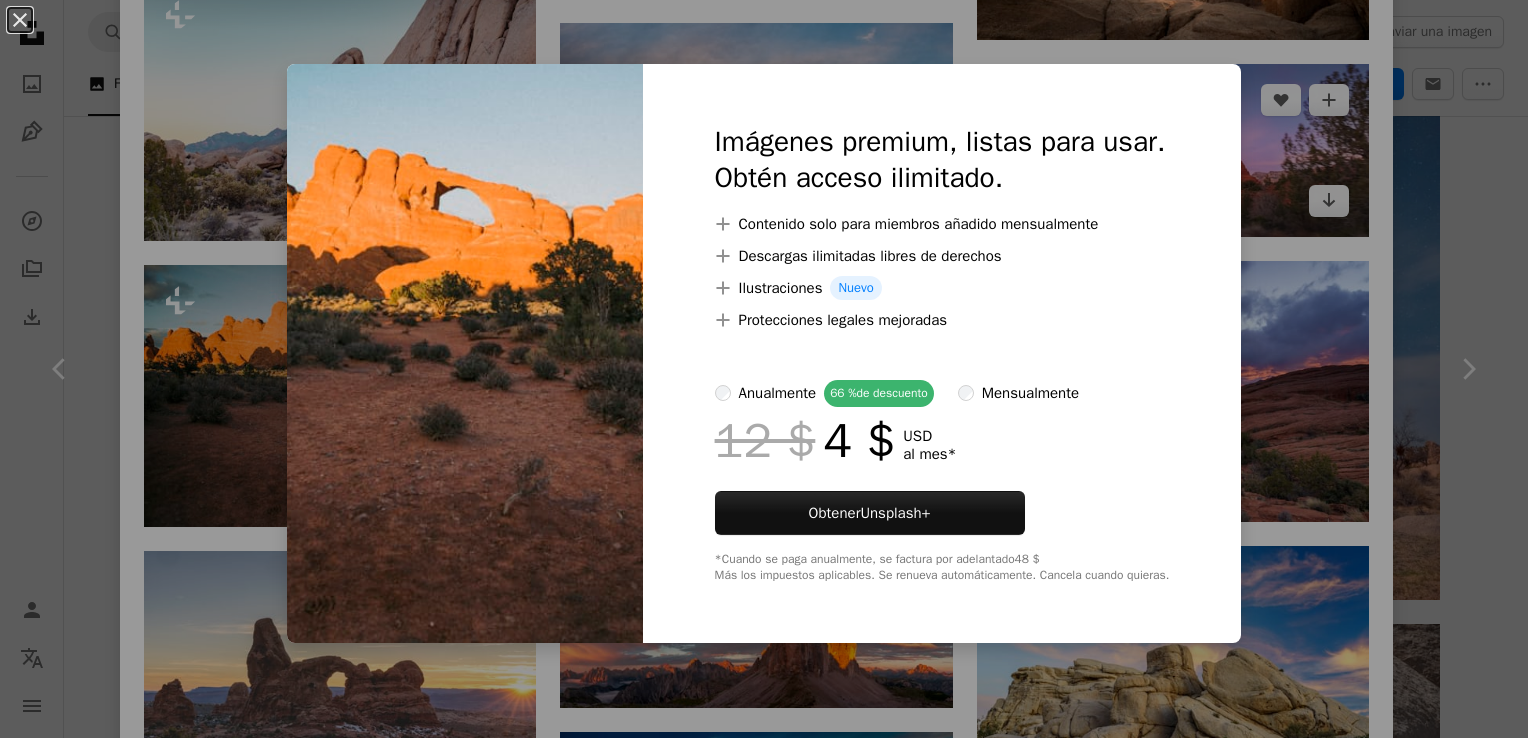 click on "An X shape Imágenes premium, listas para usar. Obtén acceso ilimitado. A plus sign Contenido solo para miembros añadido mensualmente A plus sign Descargas ilimitadas libres de derechos A plus sign Ilustraciones  Nuevo A plus sign Protecciones legales mejoradas anualmente 66 %  de descuento mensualmente 12 $   4 $ USD al mes * Obtener  Unsplash+ *Cuando se paga anualmente, se factura por adelantado  48 $ Más los impuestos aplicables. Se renueva automáticamente. Cancela cuando quieras." at bounding box center (764, 369) 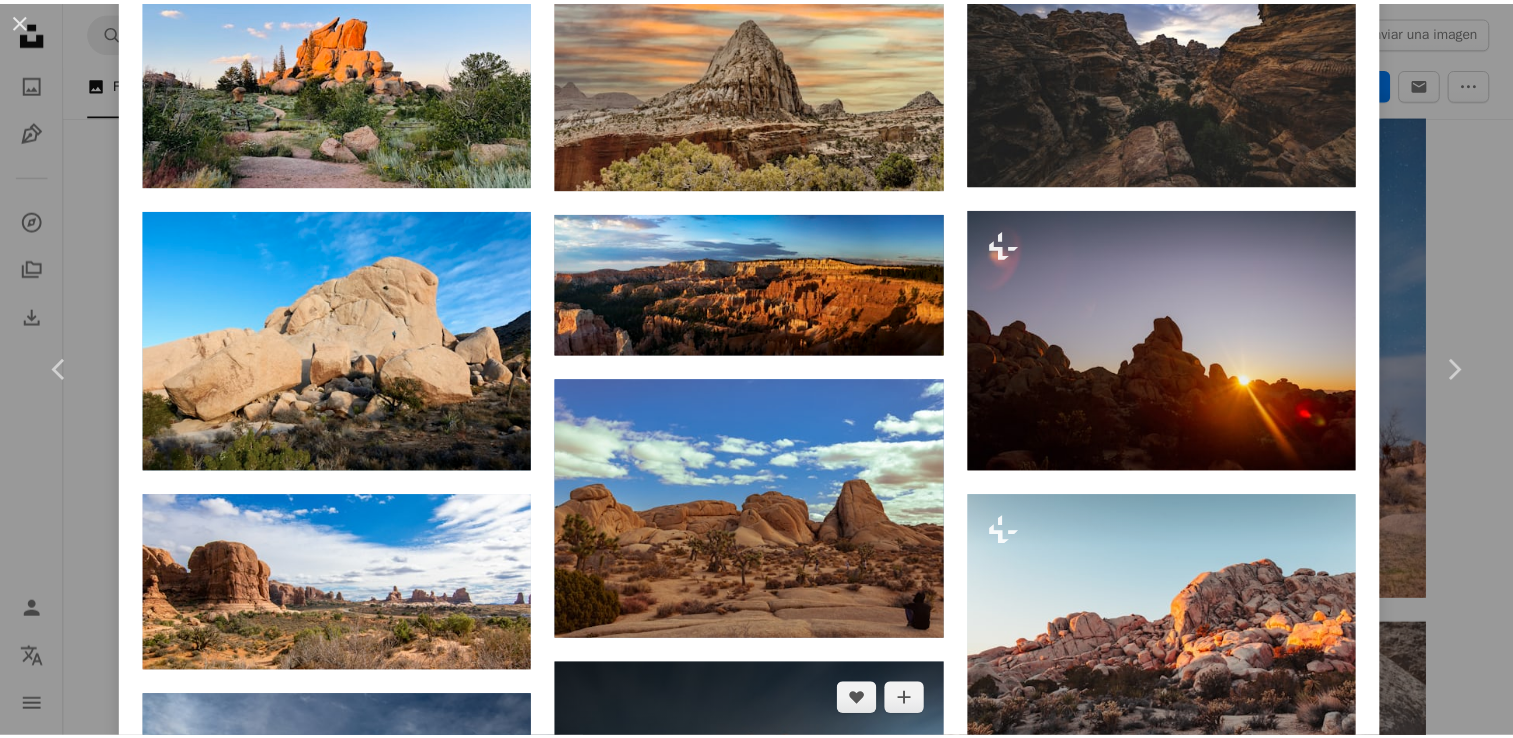 scroll, scrollTop: 2900, scrollLeft: 0, axis: vertical 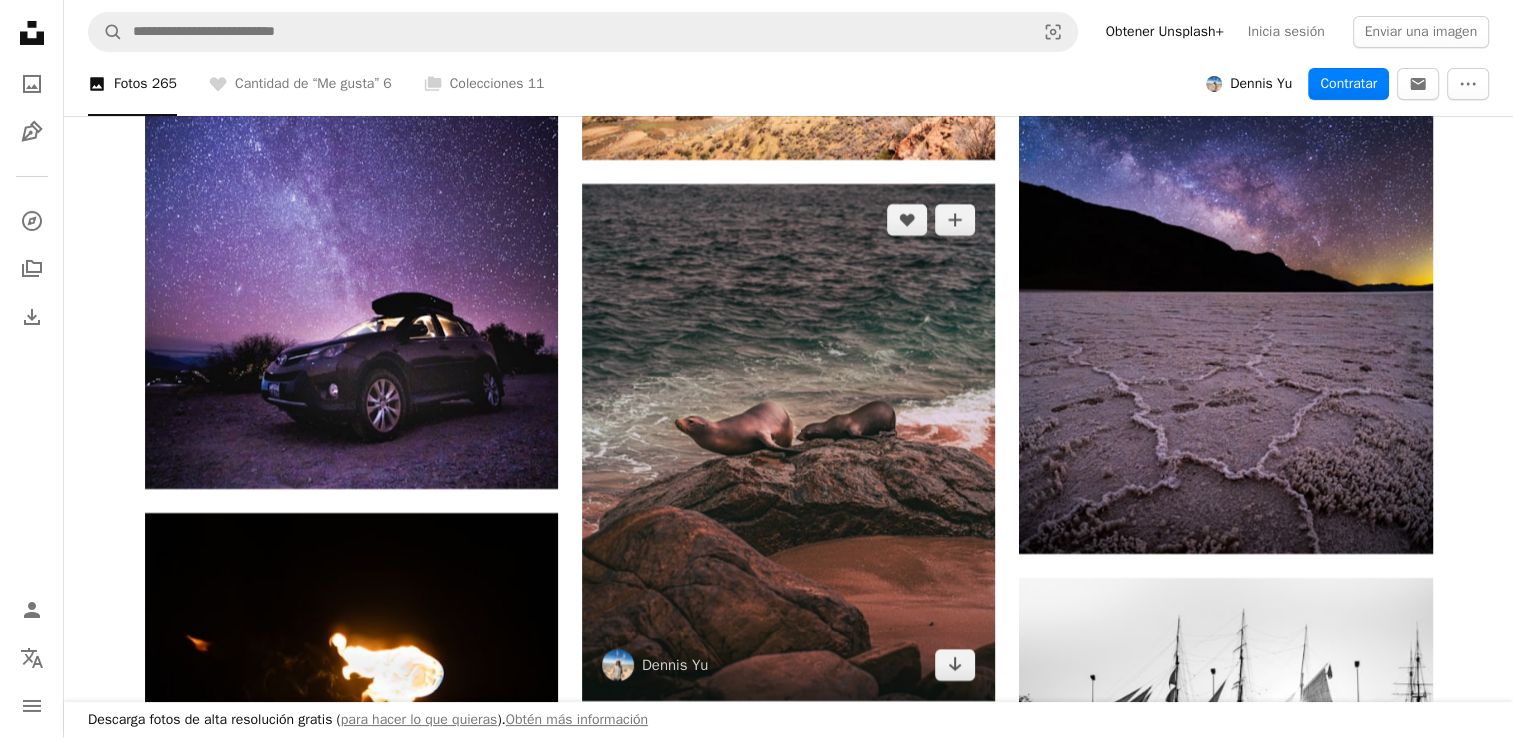 click at bounding box center [788, 442] 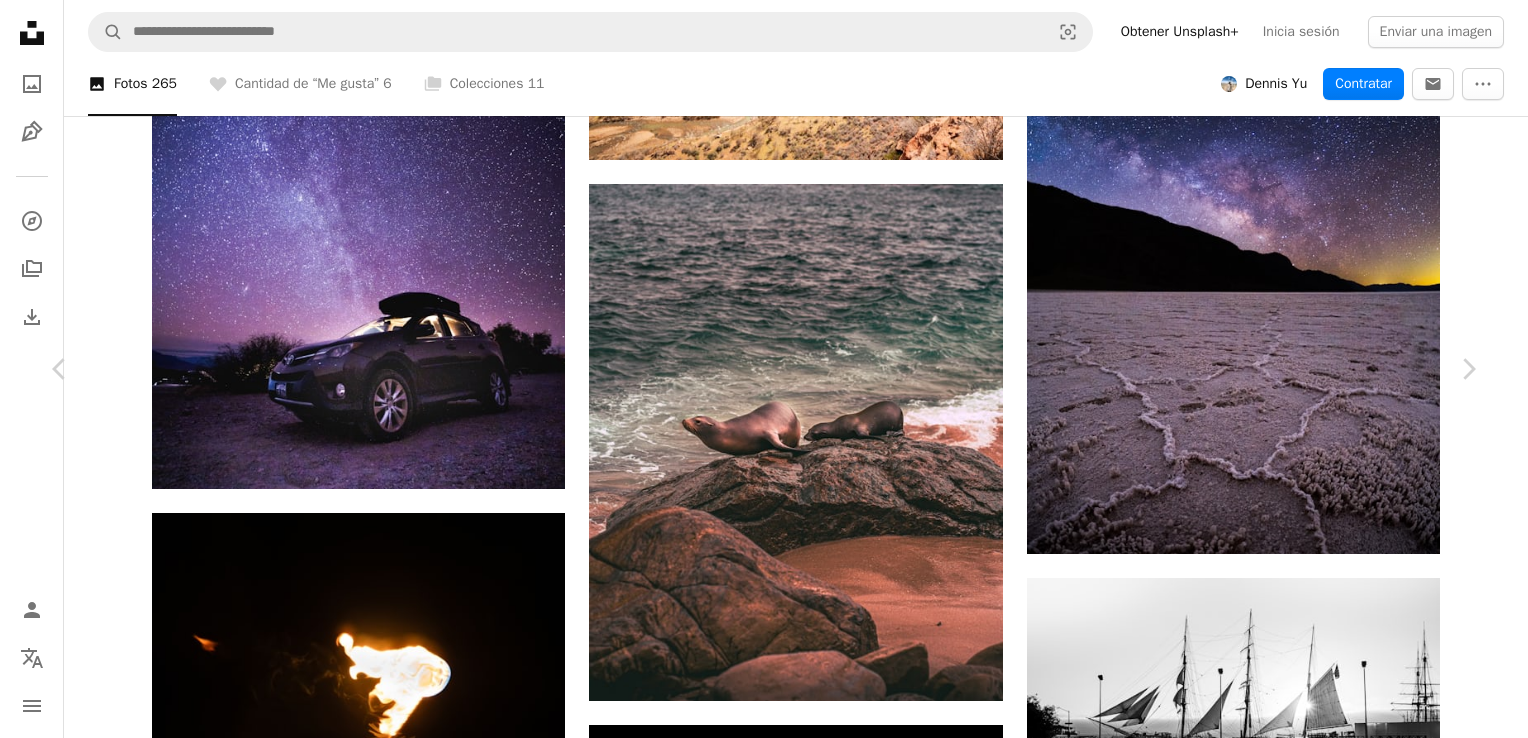 click at bounding box center [756, 4182] 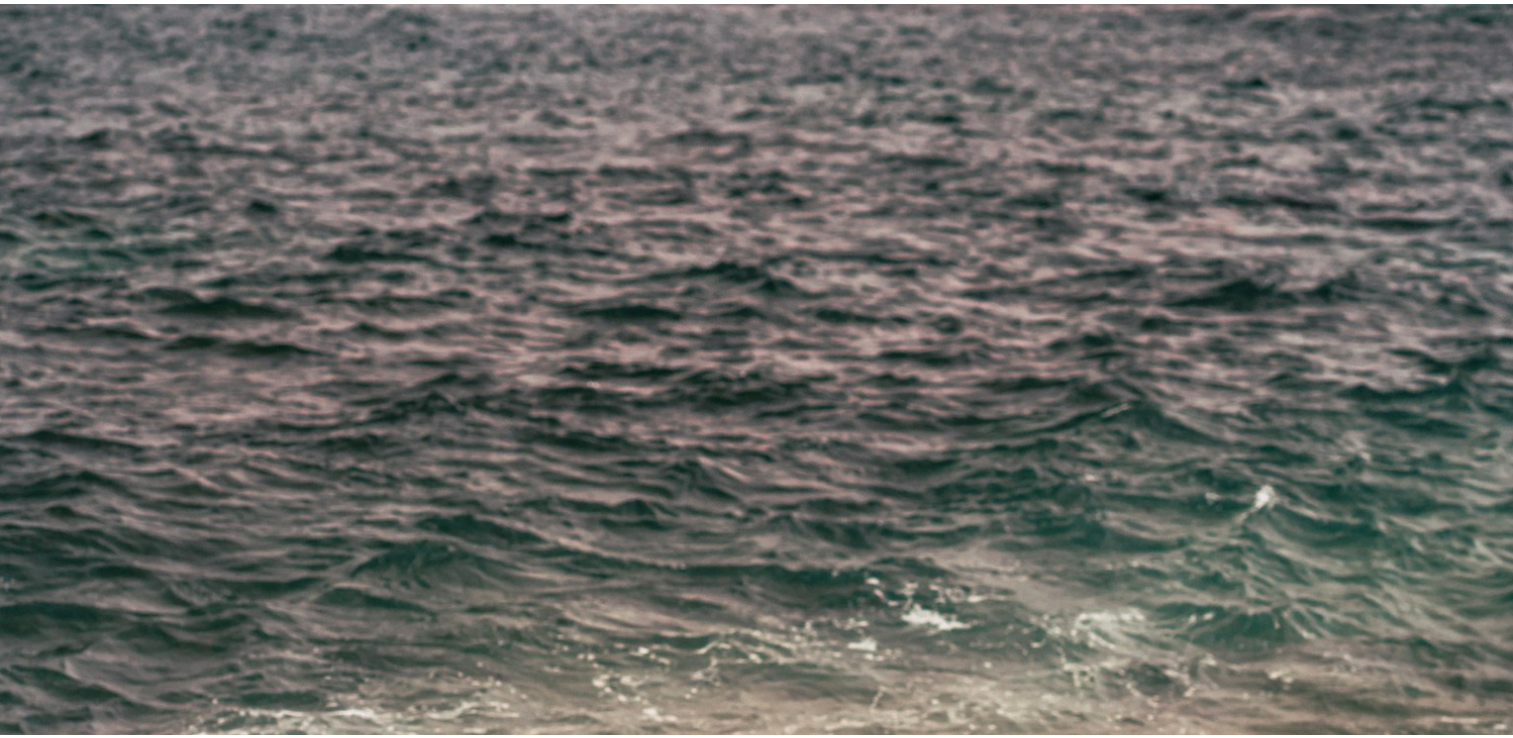 scroll, scrollTop: 568, scrollLeft: 0, axis: vertical 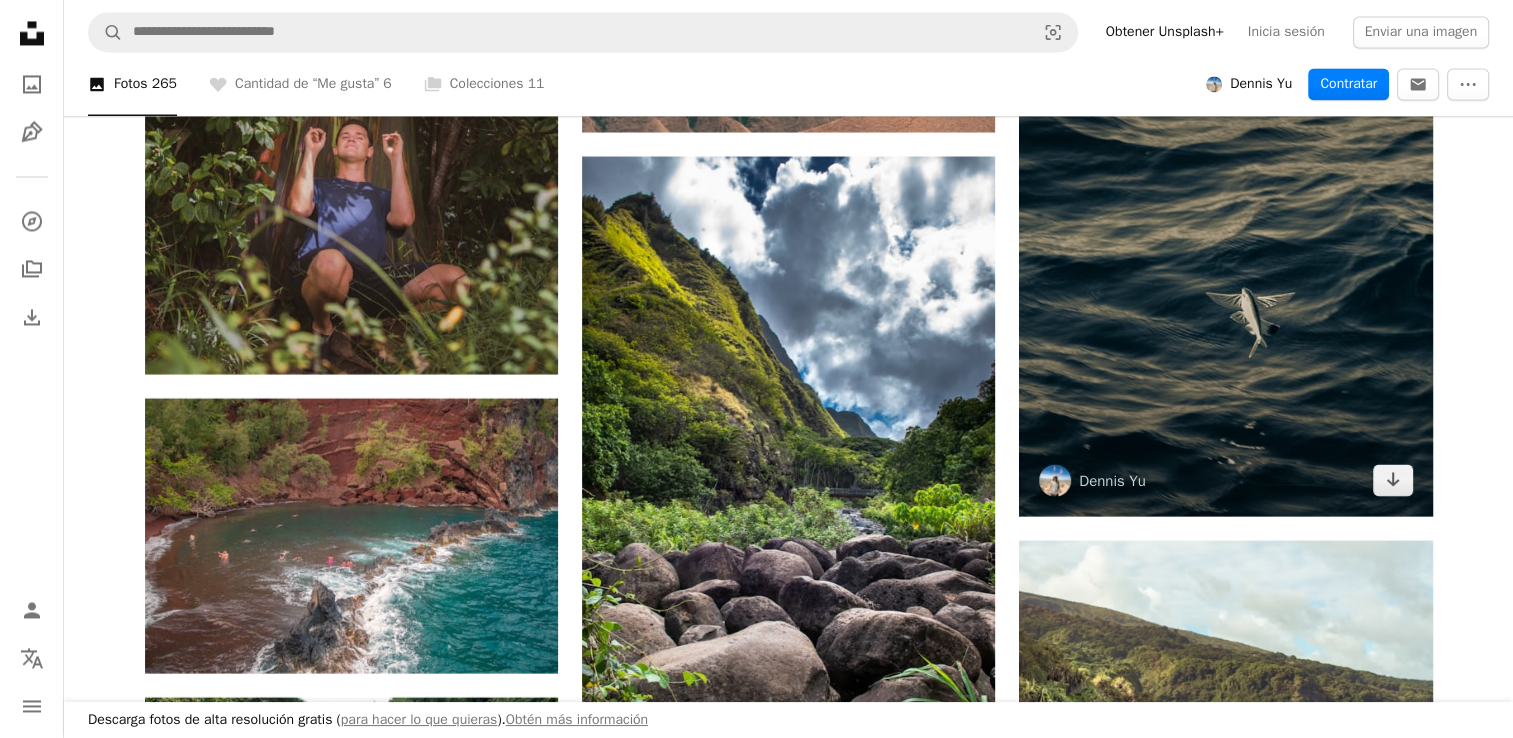 click at bounding box center (1225, 258) 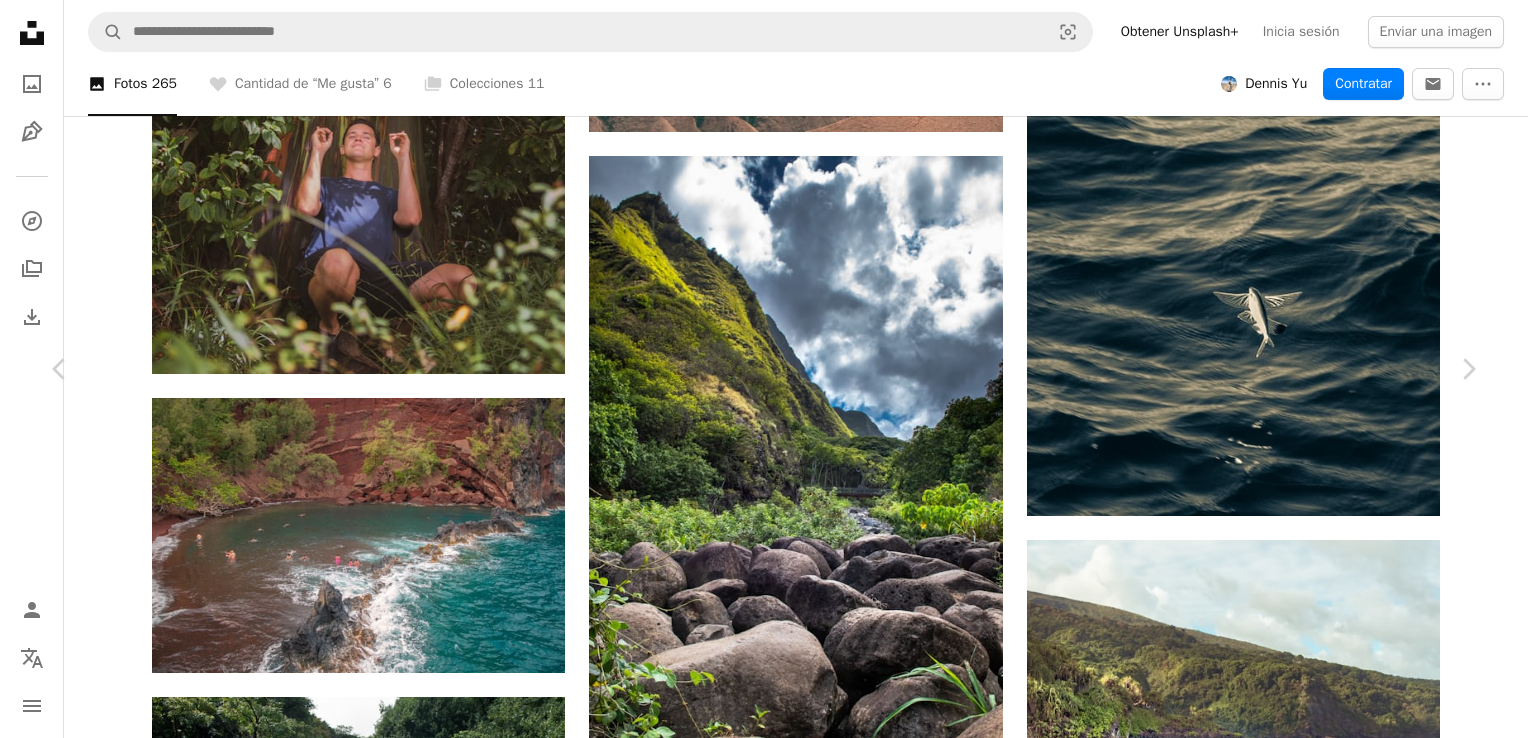 click at bounding box center (757, 3352) 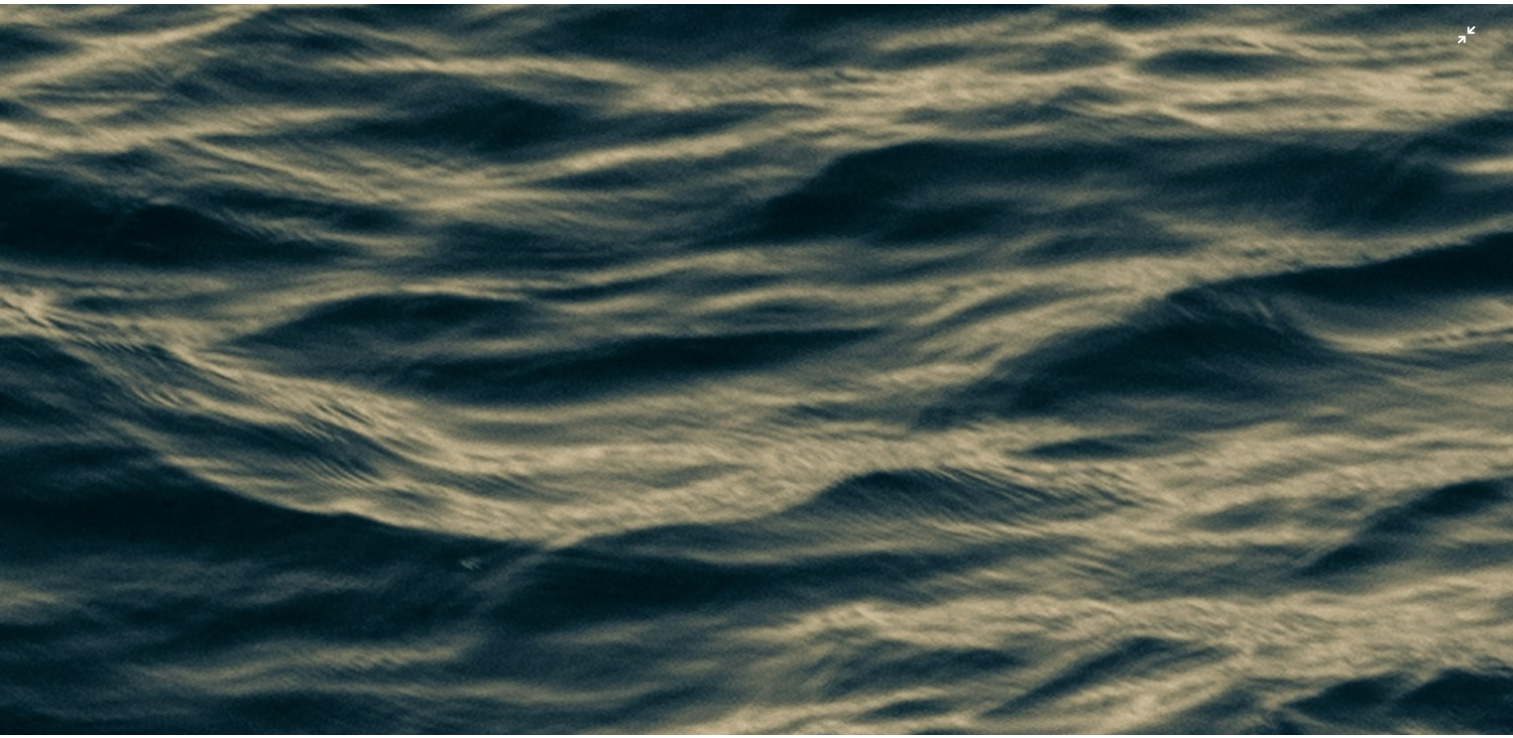 scroll, scrollTop: 568, scrollLeft: 0, axis: vertical 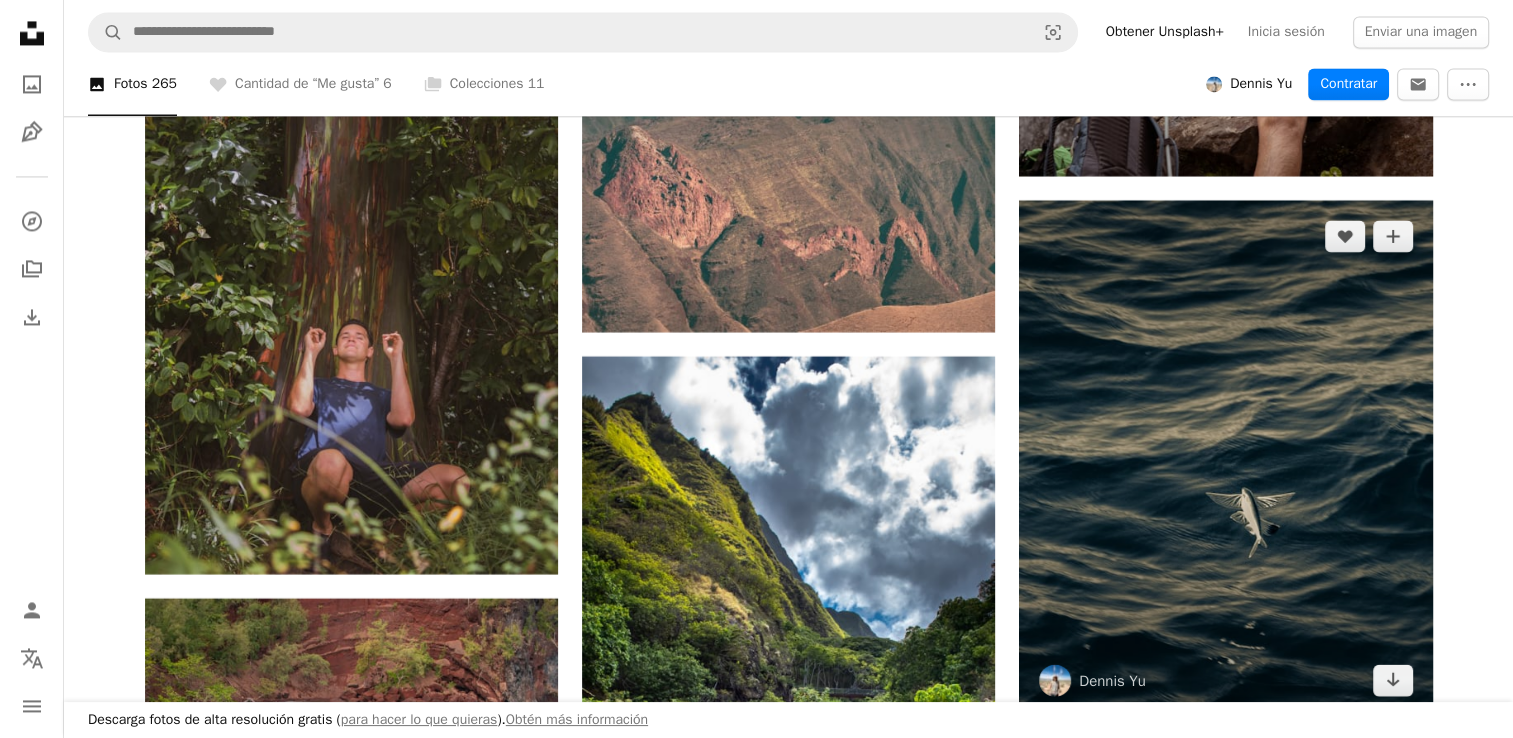 click at bounding box center (1225, 458) 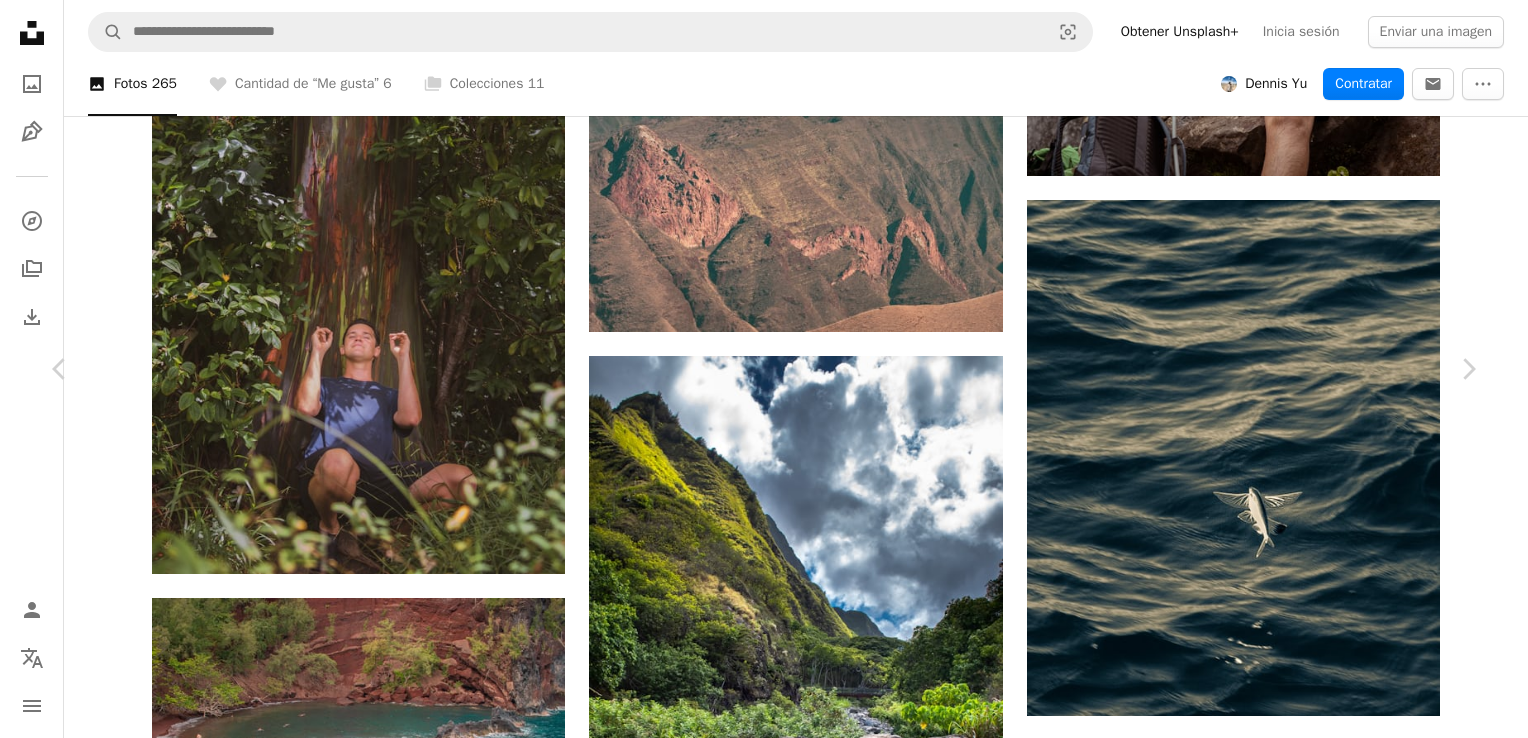 scroll, scrollTop: 0, scrollLeft: 0, axis: both 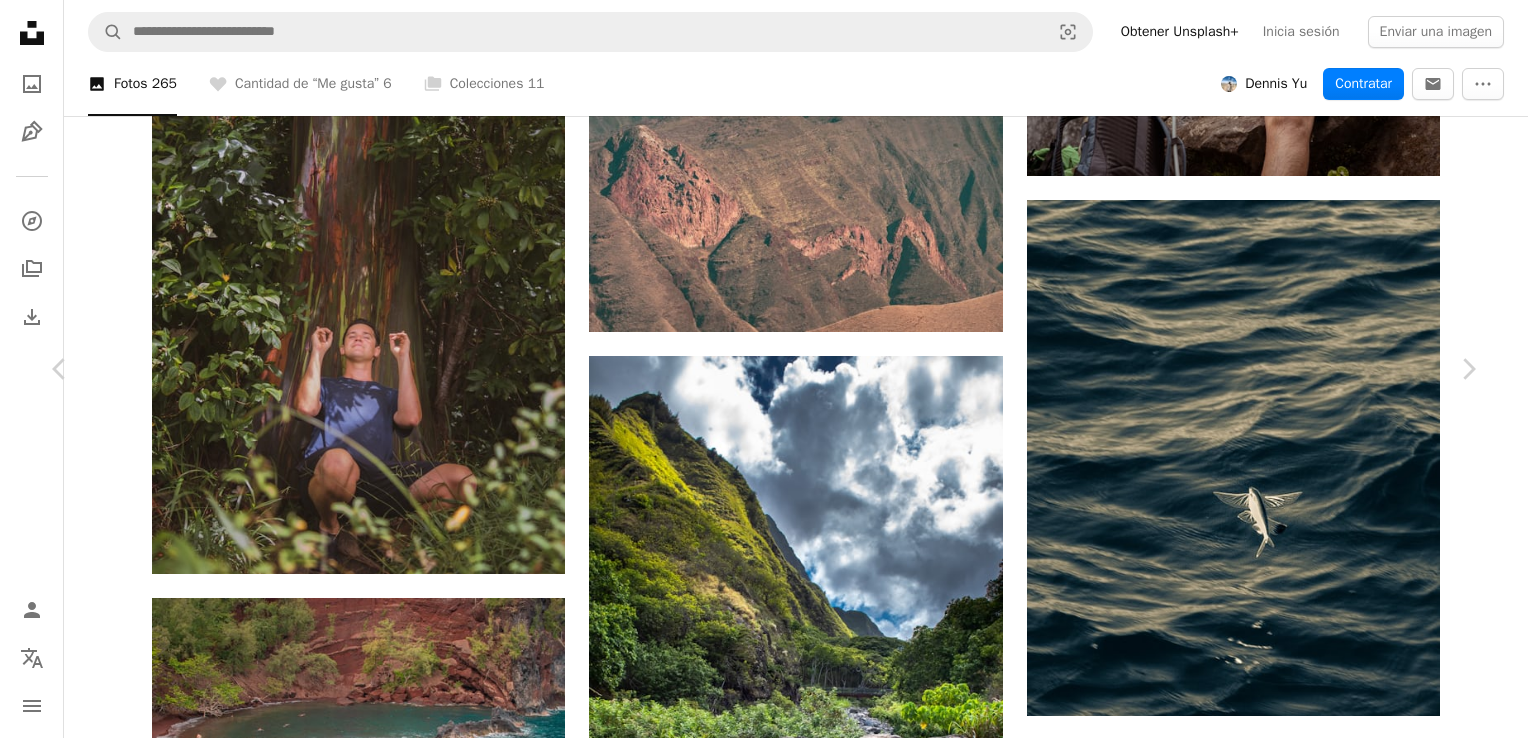 click on "Descargar gratis" at bounding box center [1272, 3221] 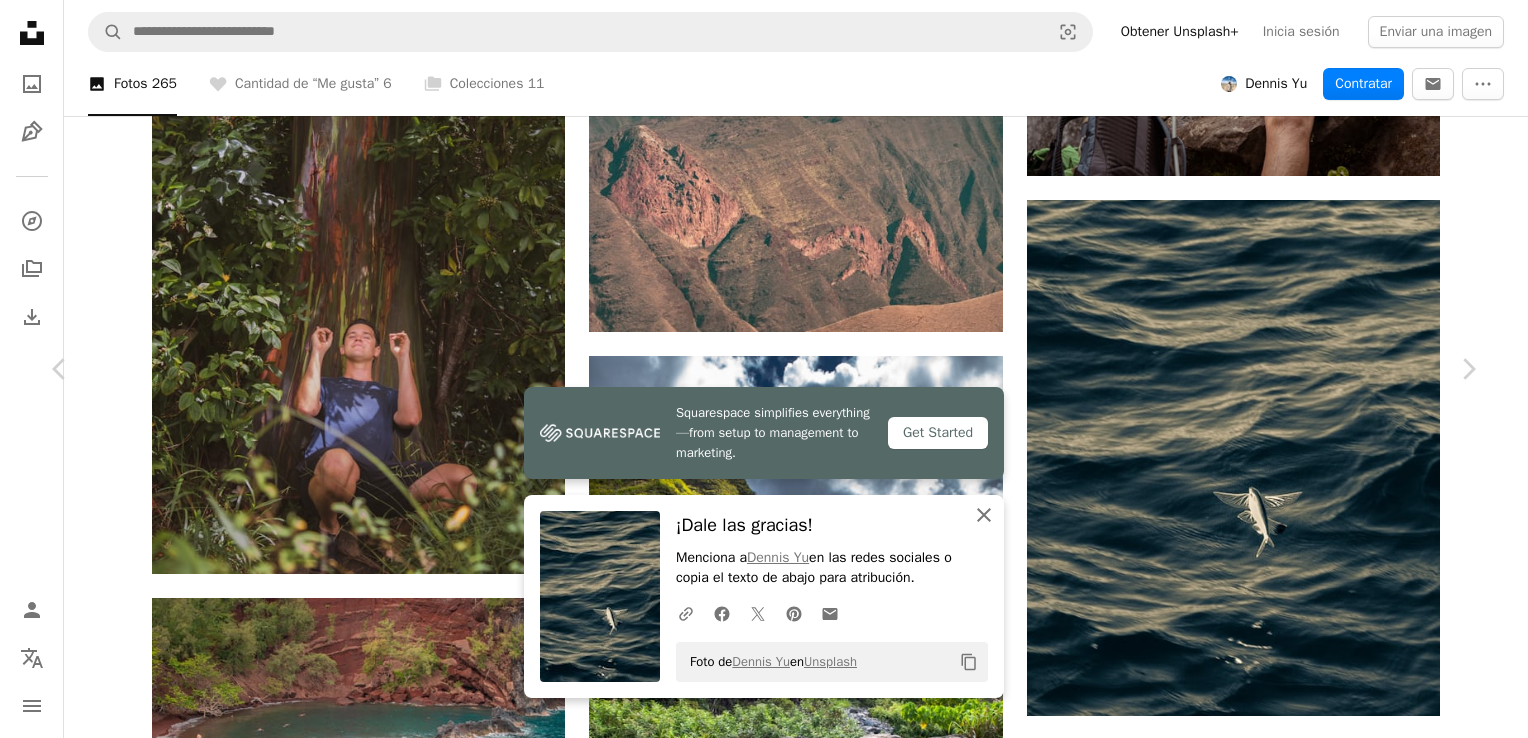 click 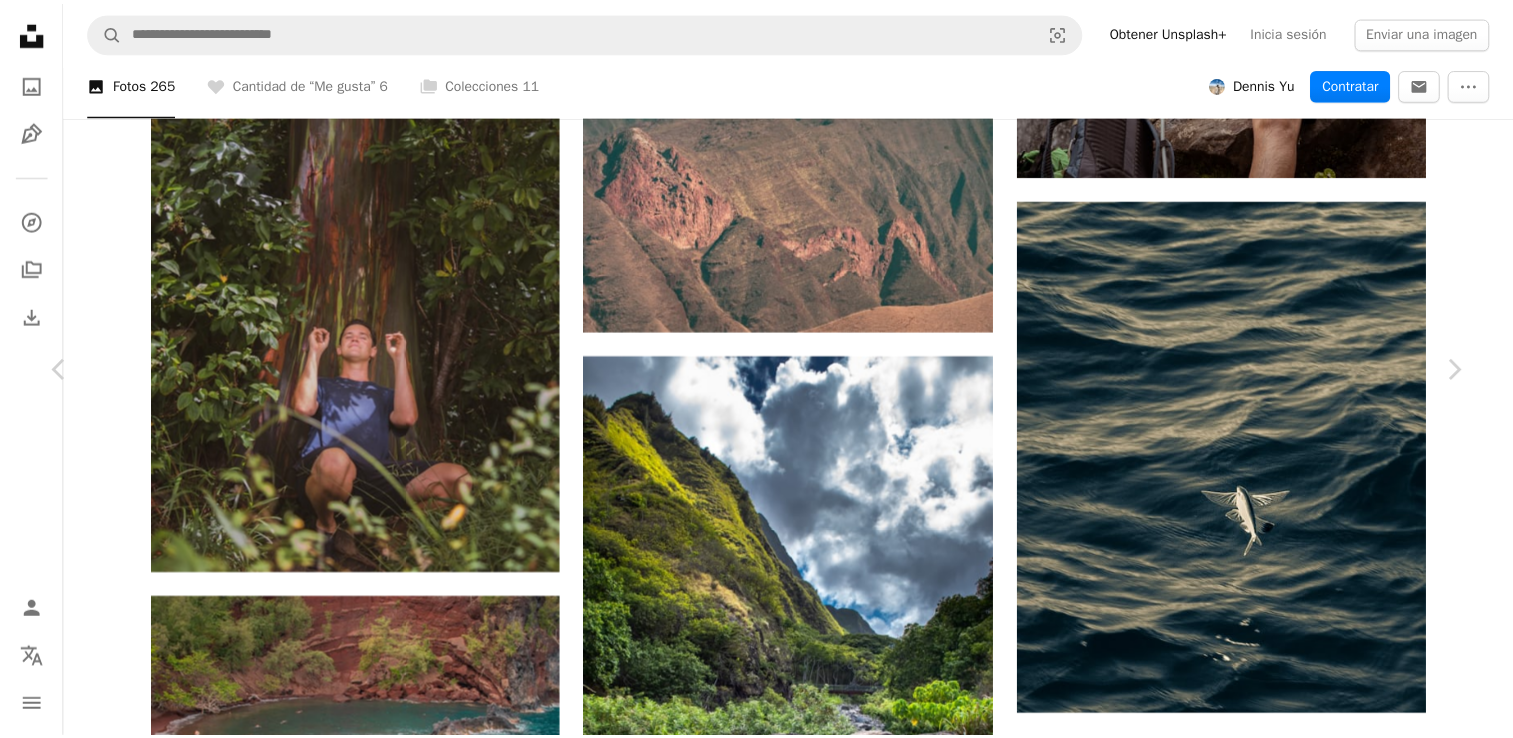 scroll, scrollTop: 400, scrollLeft: 0, axis: vertical 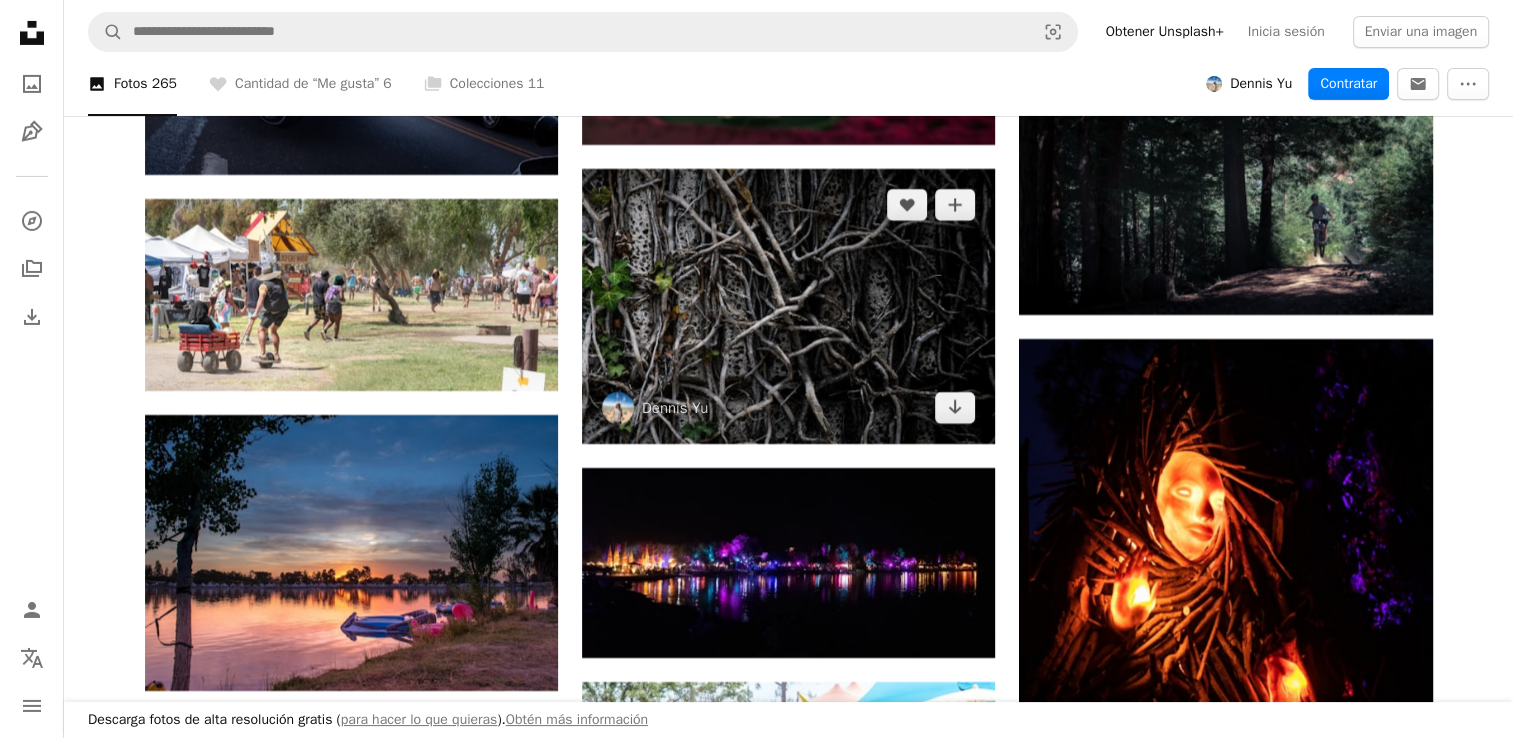 click at bounding box center [788, 306] 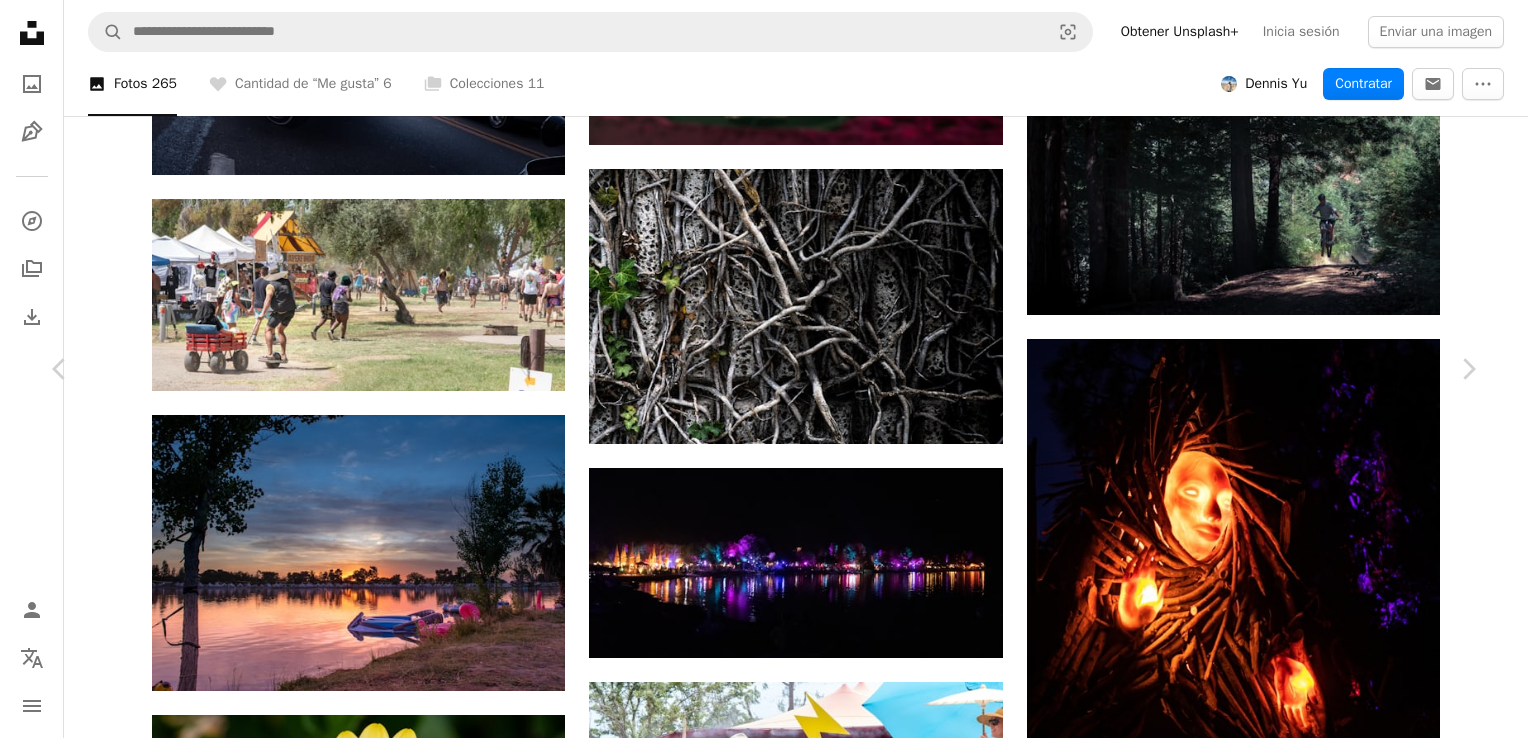 click on "An X shape" at bounding box center [20, 20] 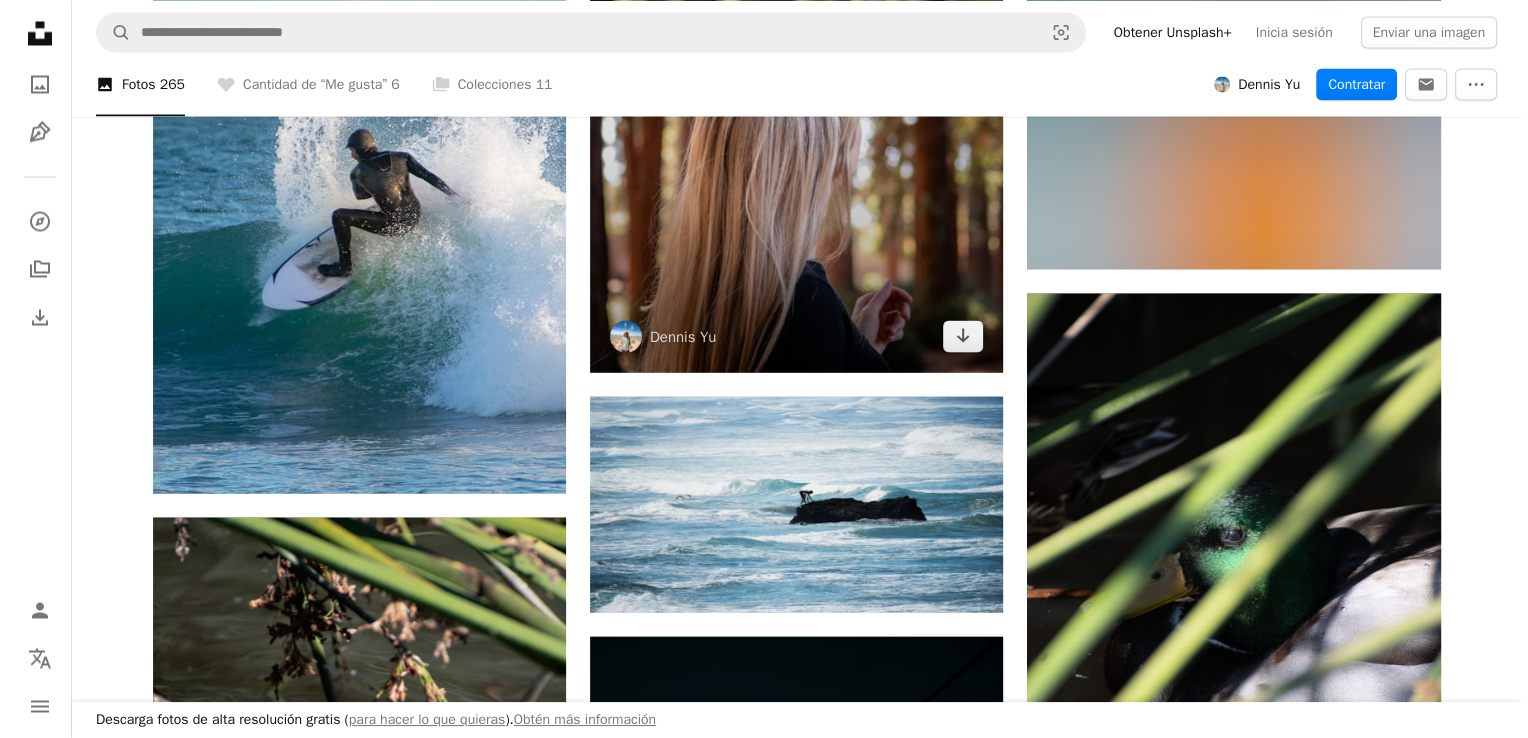scroll, scrollTop: 34100, scrollLeft: 0, axis: vertical 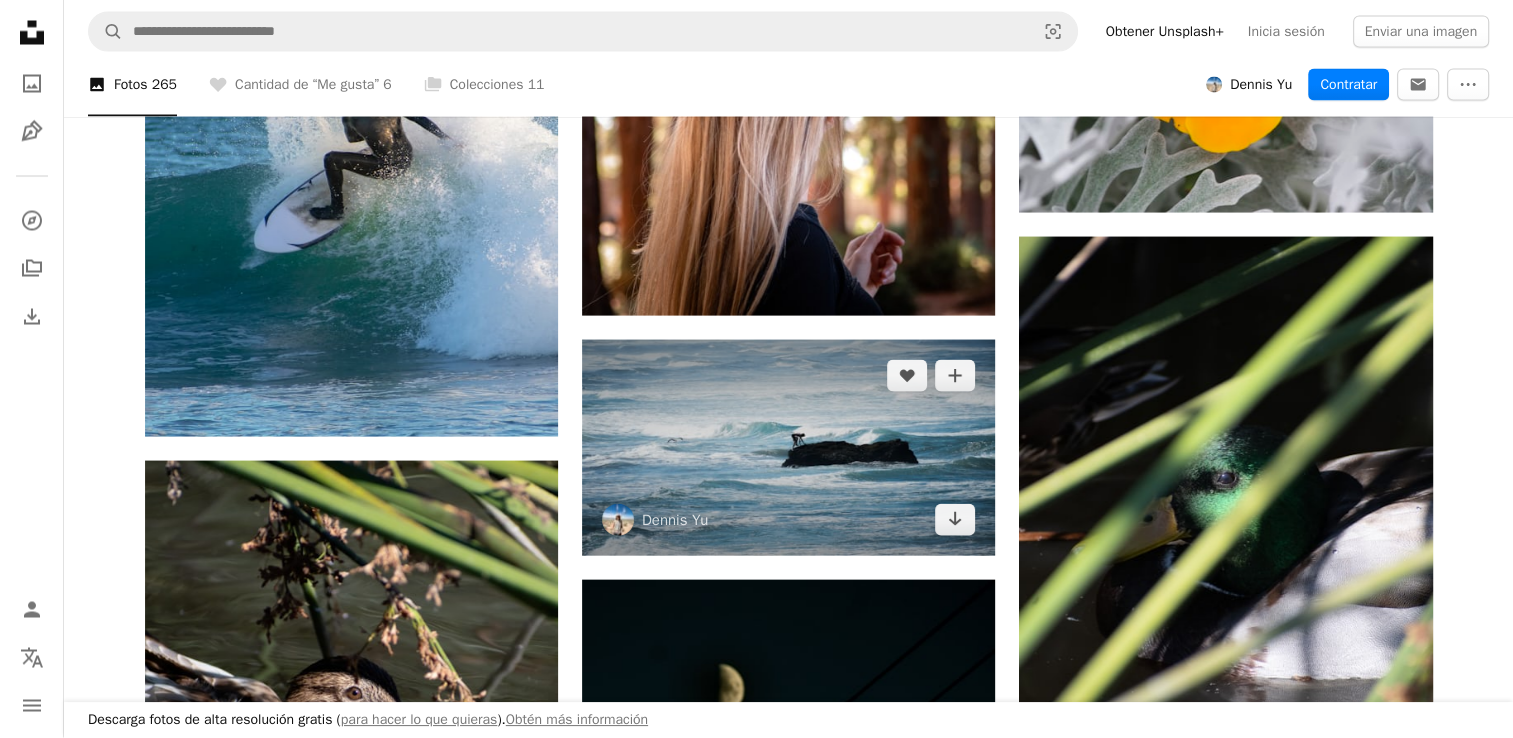 click at bounding box center (788, 448) 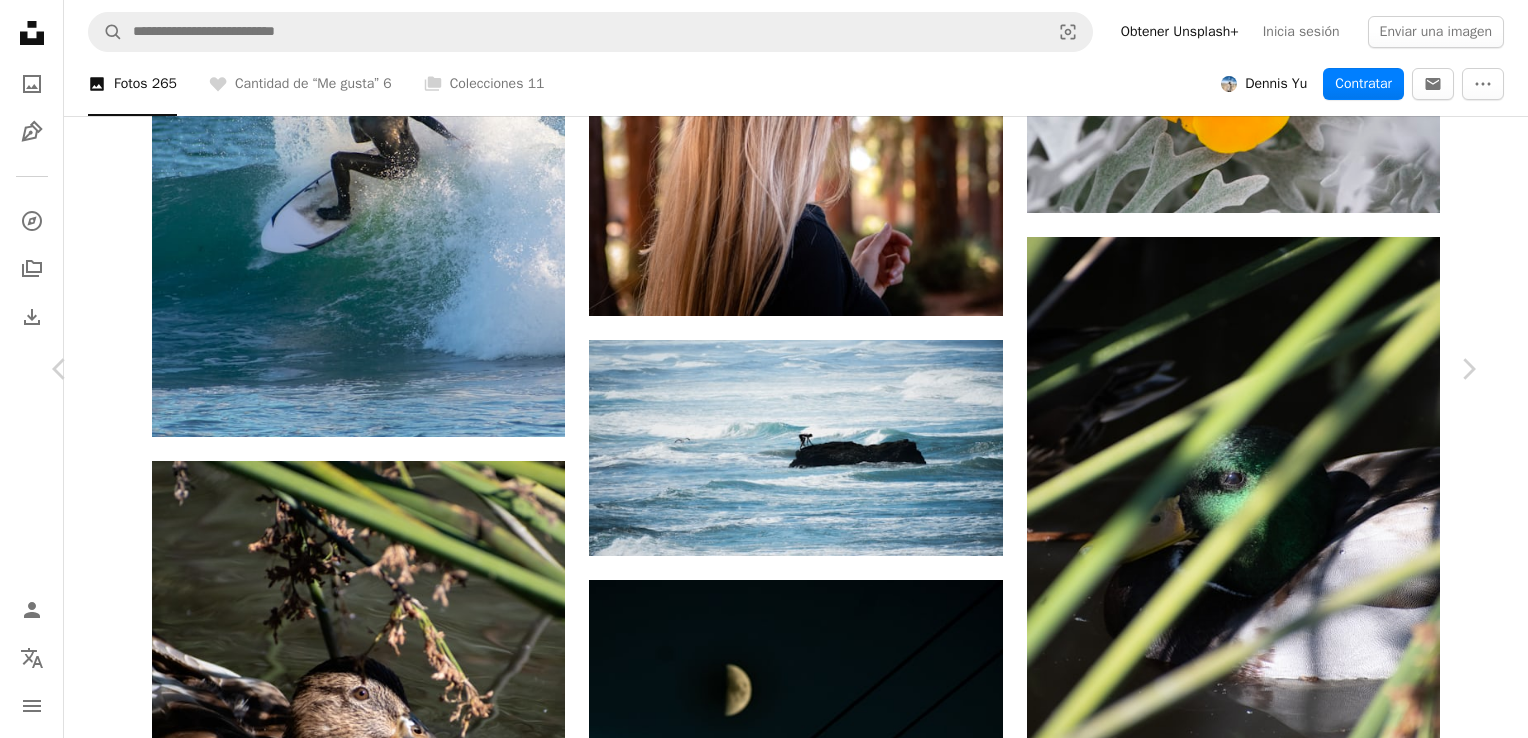 click at bounding box center [756, 4548] 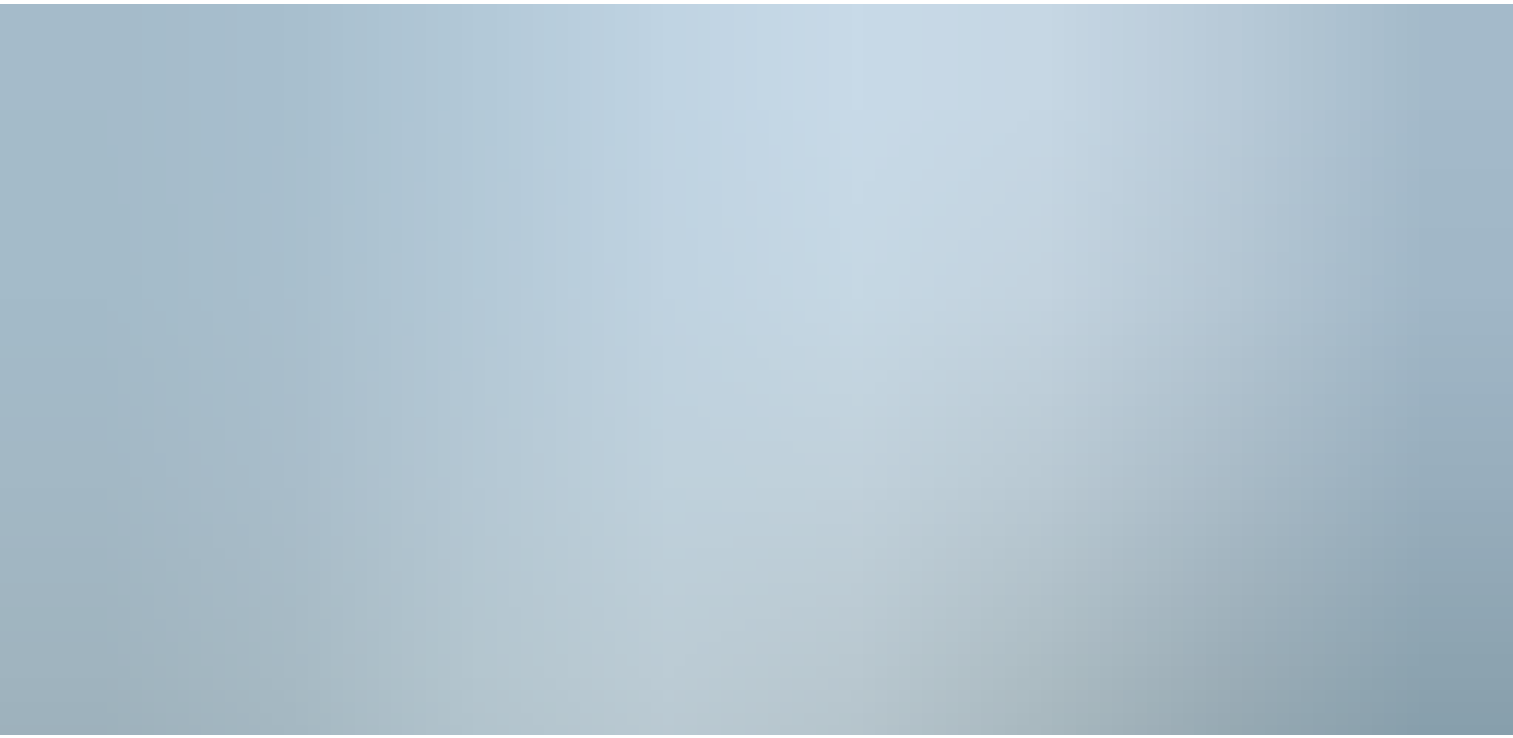 scroll, scrollTop: 23, scrollLeft: 0, axis: vertical 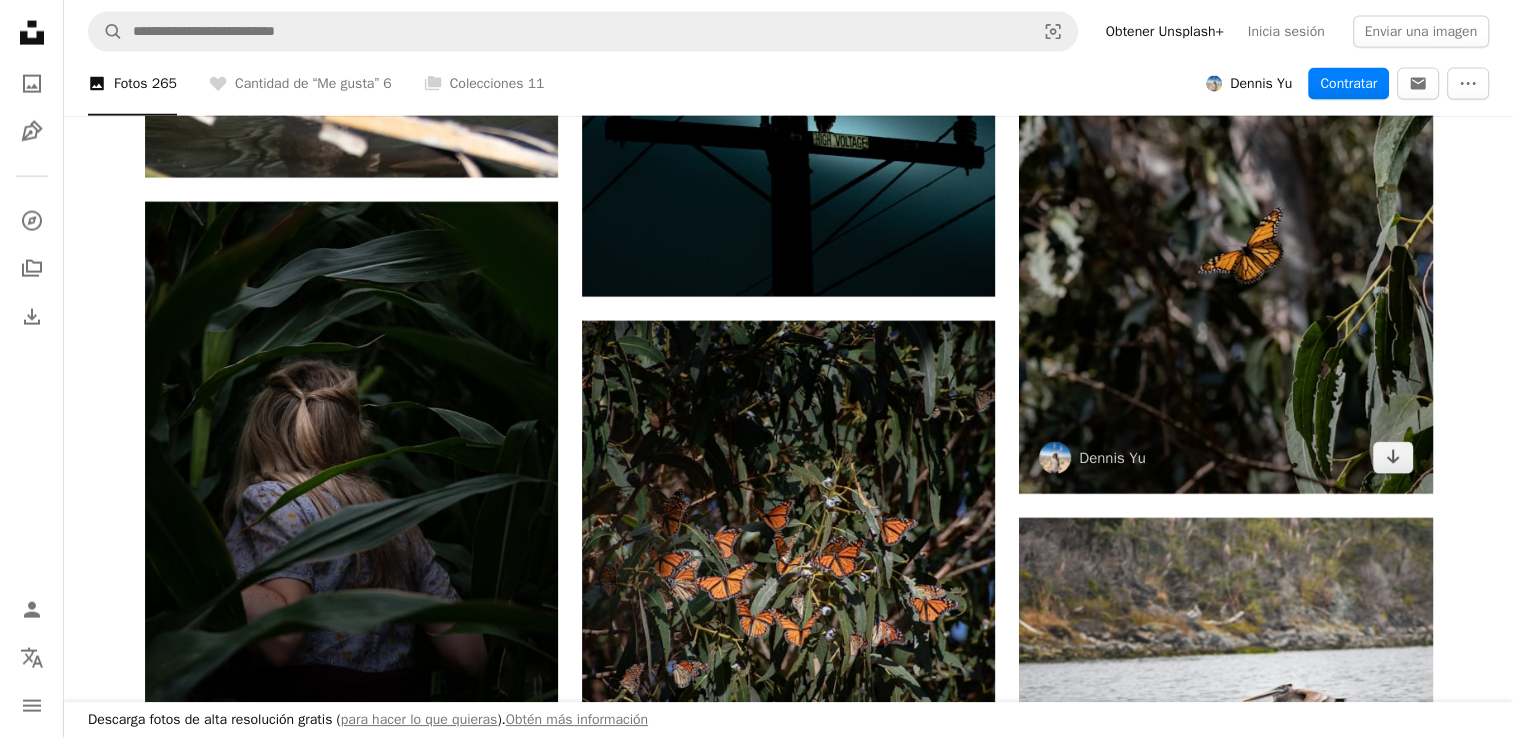 click at bounding box center [1225, 236] 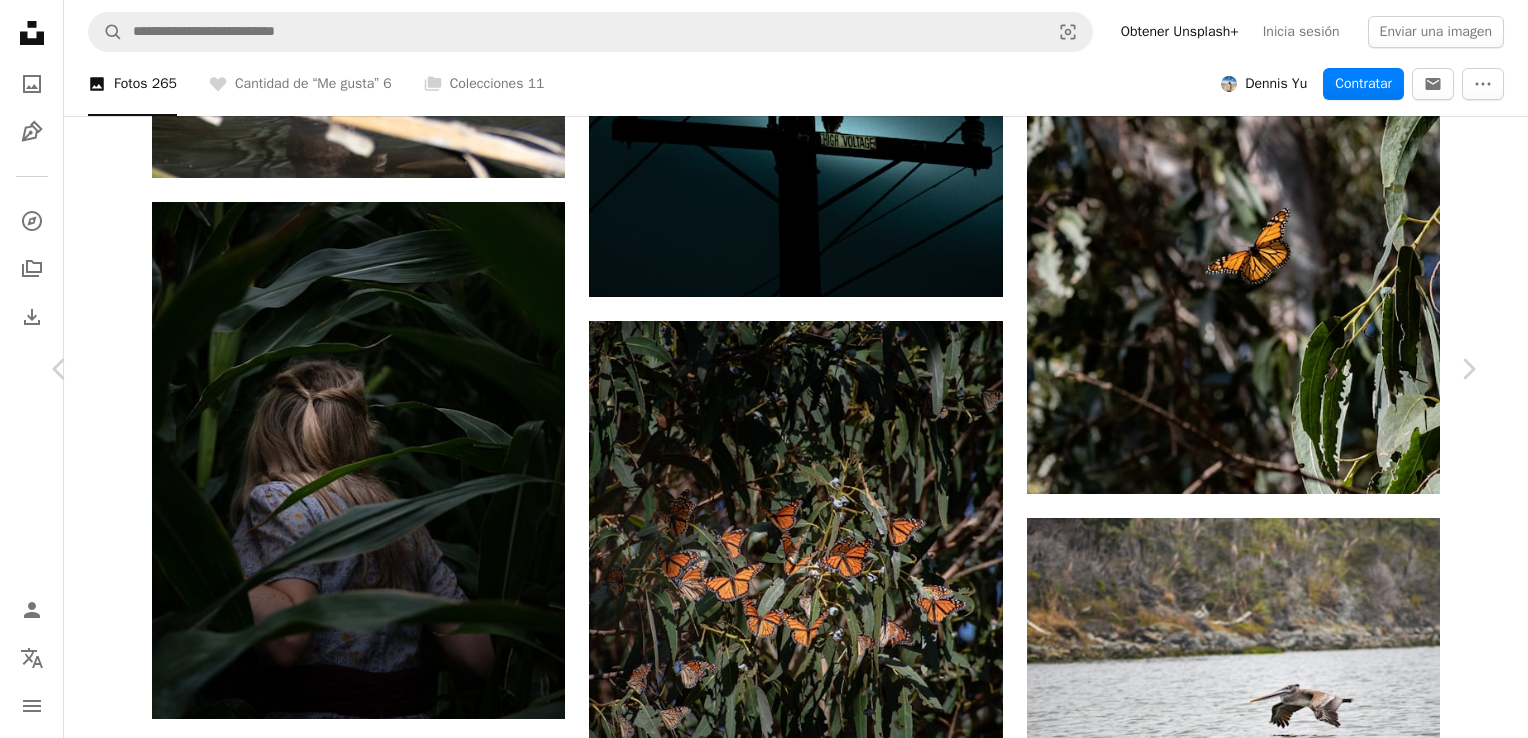 click on "Descargar gratis" at bounding box center (1272, 3417) 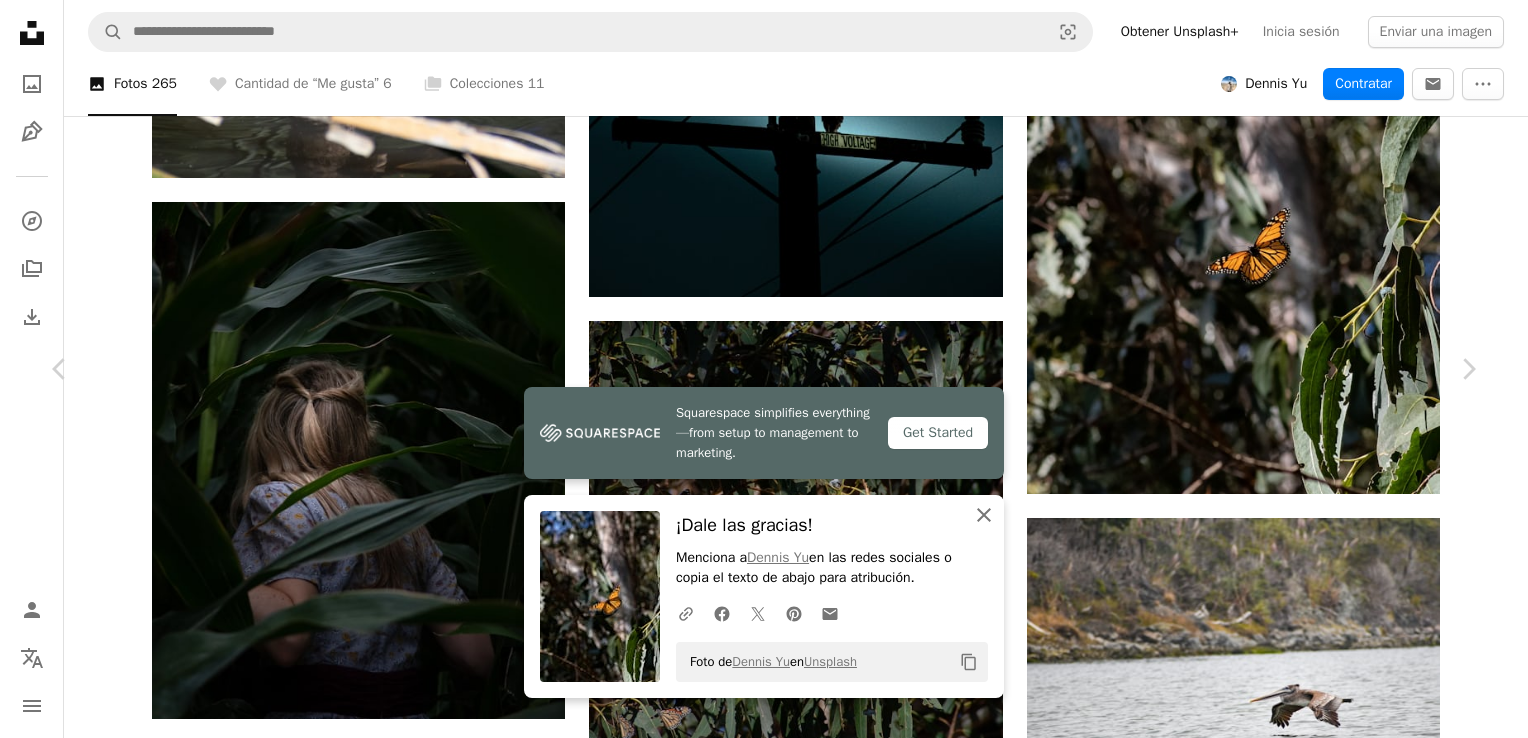 click on "An X shape Cerrar" at bounding box center [984, 515] 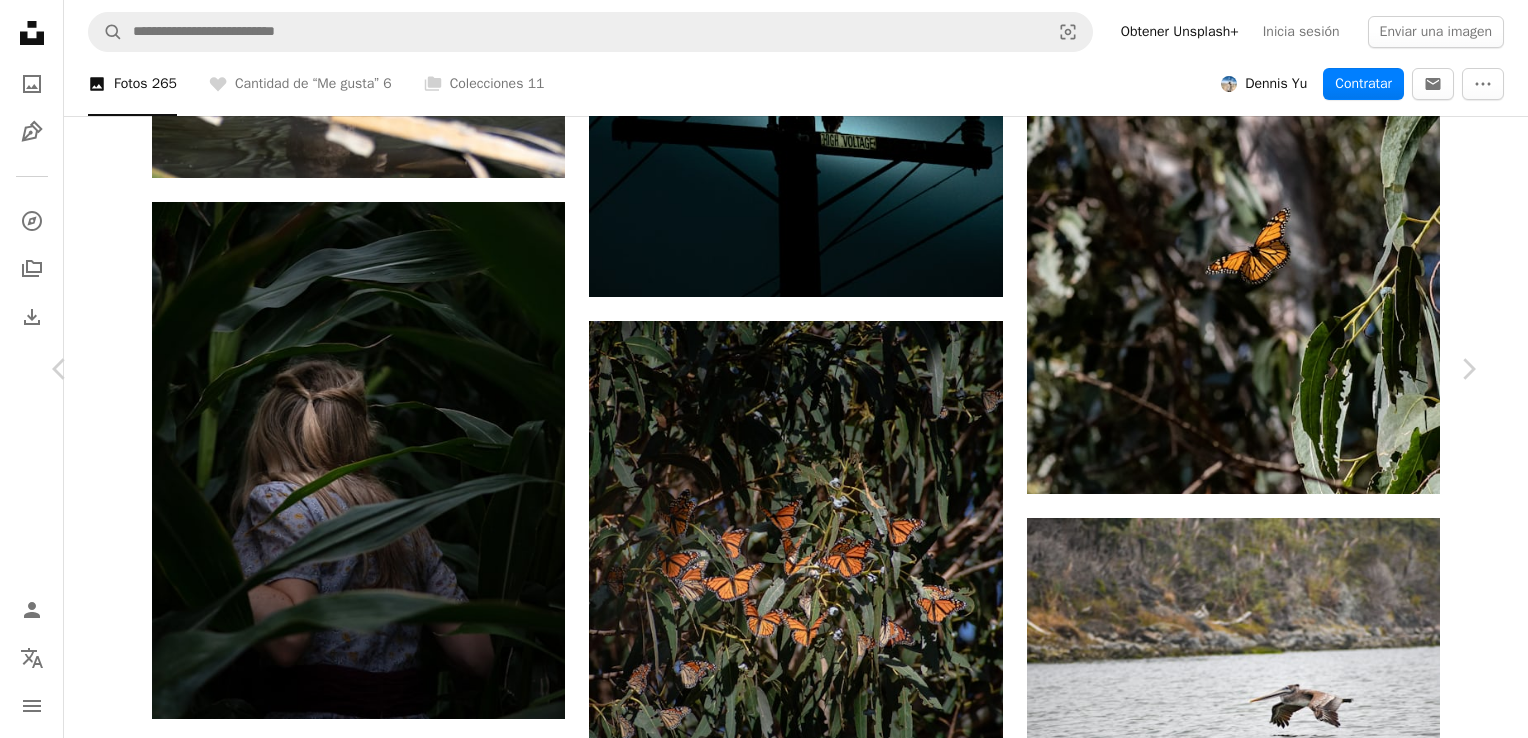 drag, startPoint x: 24, startPoint y: 14, endPoint x: 10, endPoint y: 4, distance: 17.20465 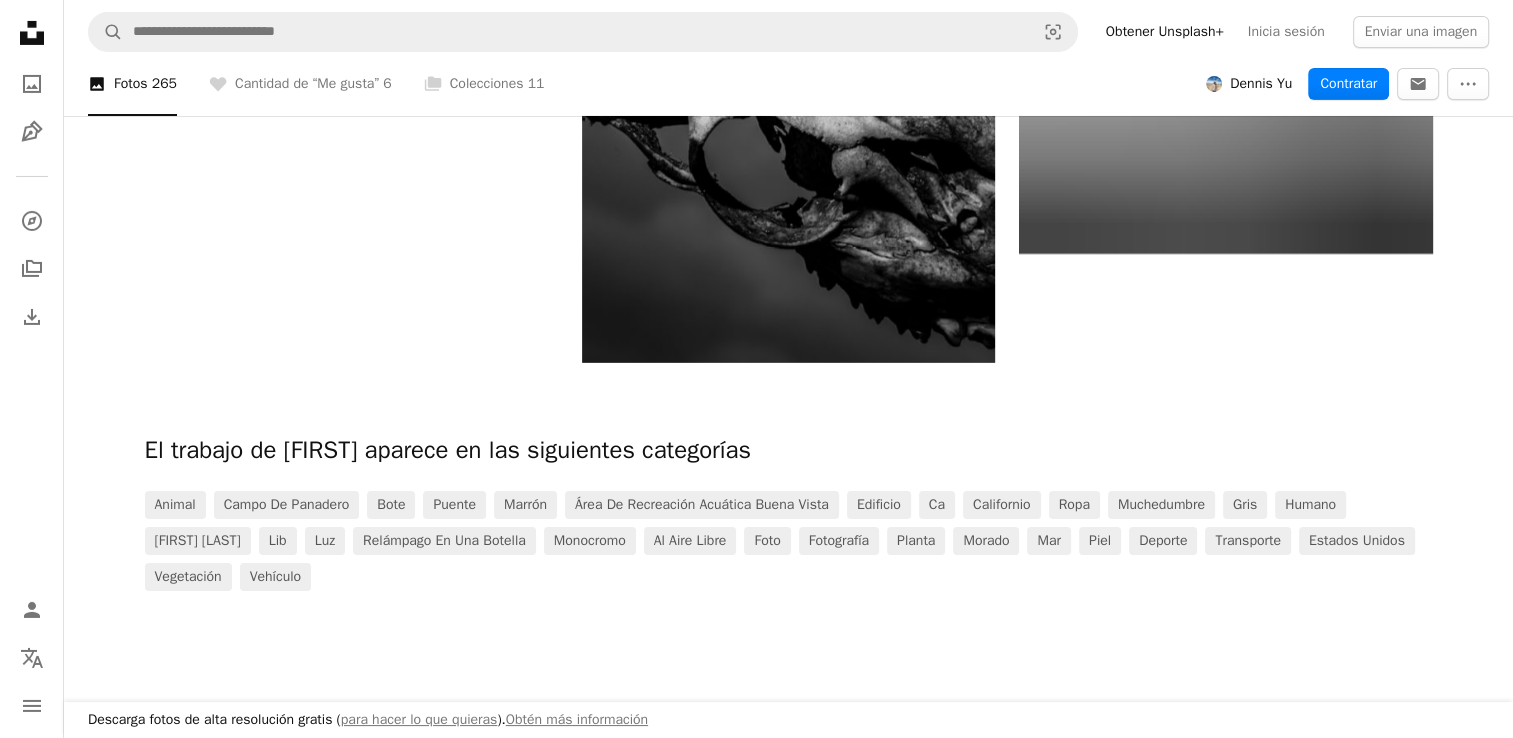 scroll, scrollTop: 37400, scrollLeft: 0, axis: vertical 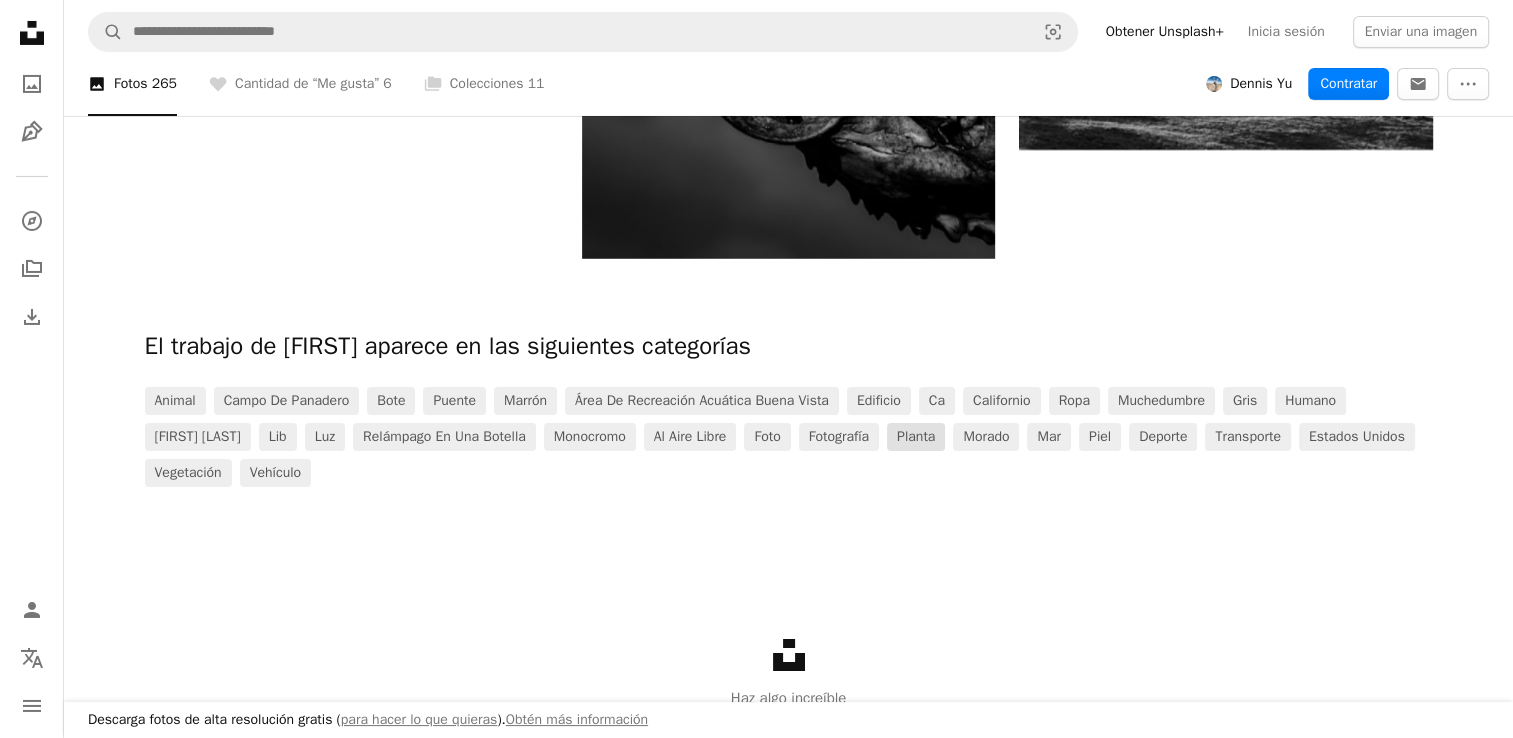click on "planta" at bounding box center [916, 437] 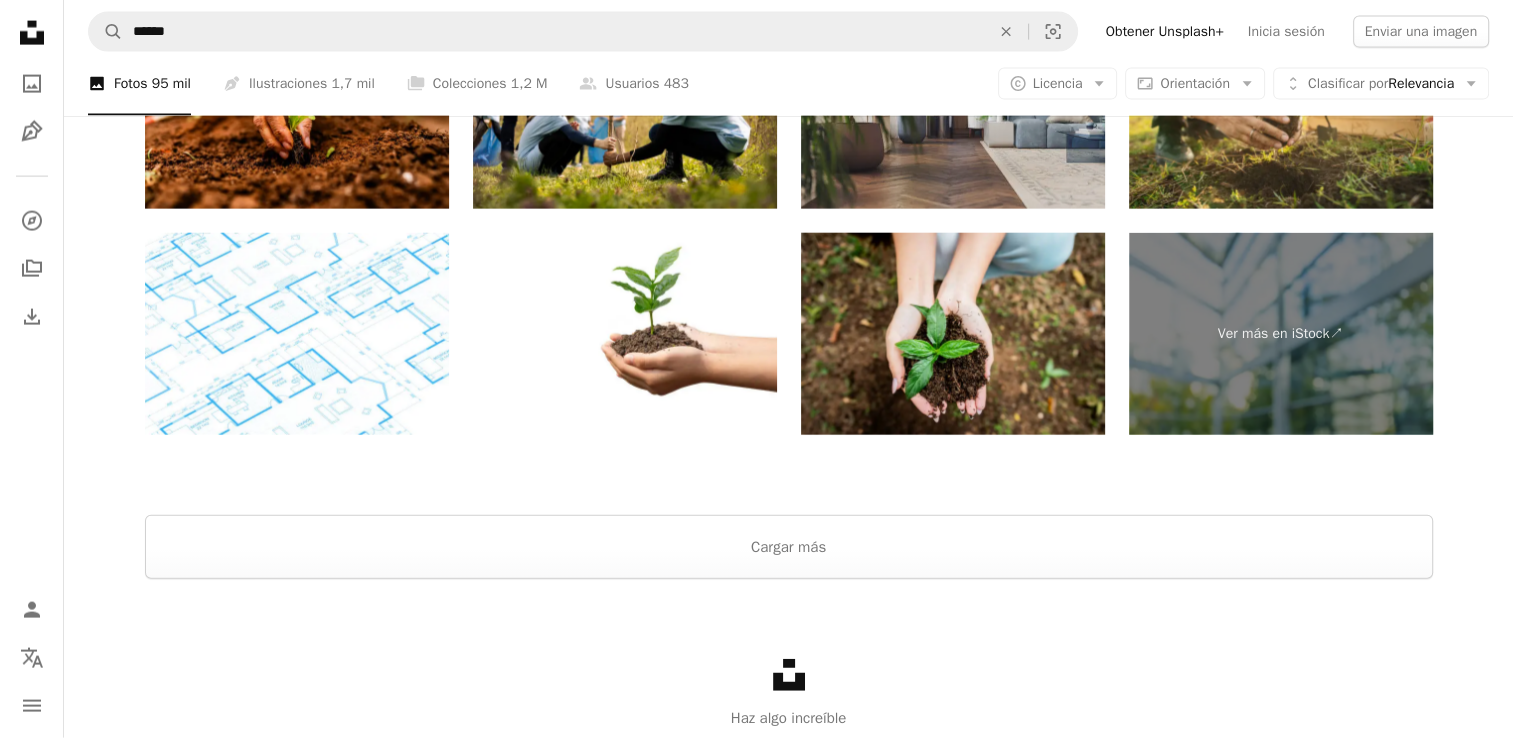 scroll, scrollTop: 4670, scrollLeft: 0, axis: vertical 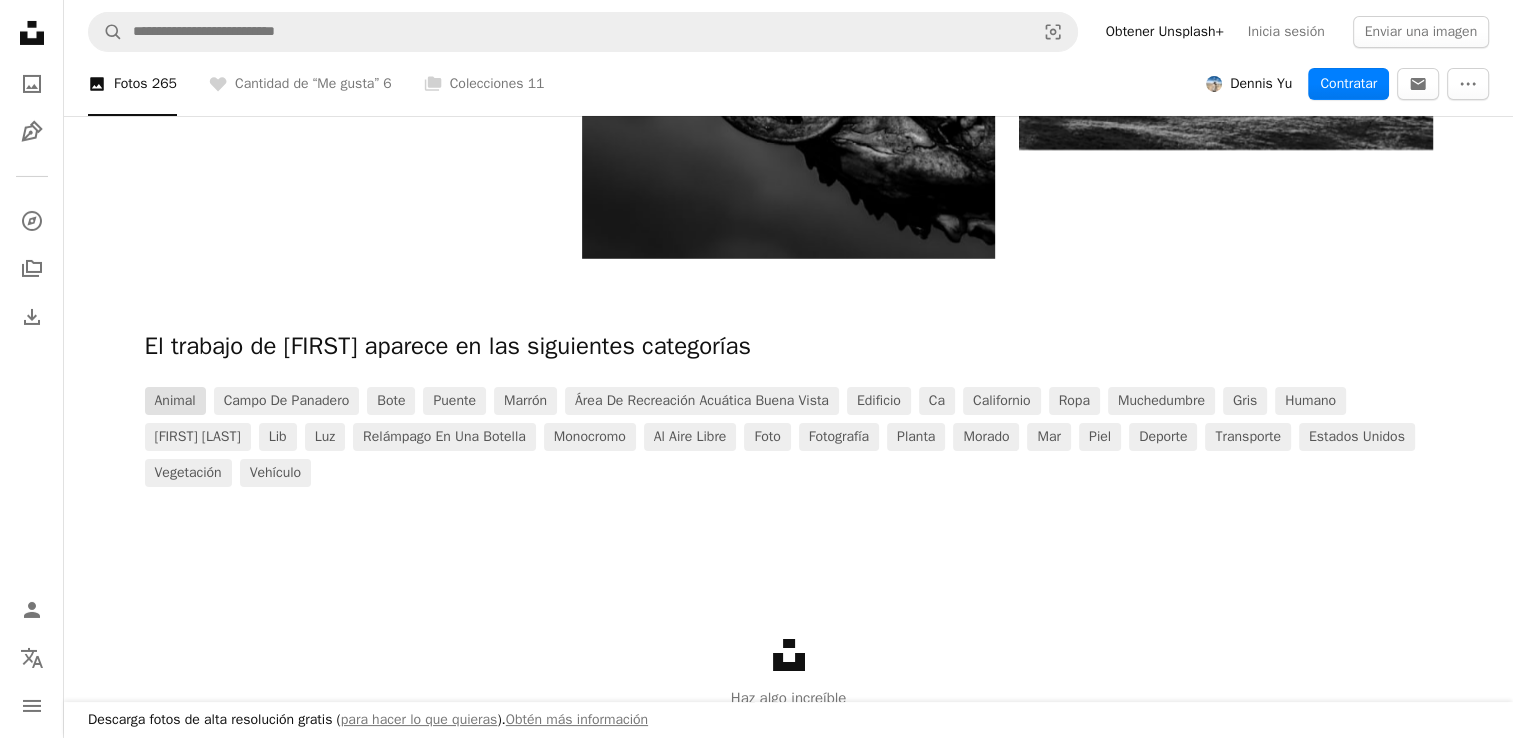 click on "animal" at bounding box center [175, 401] 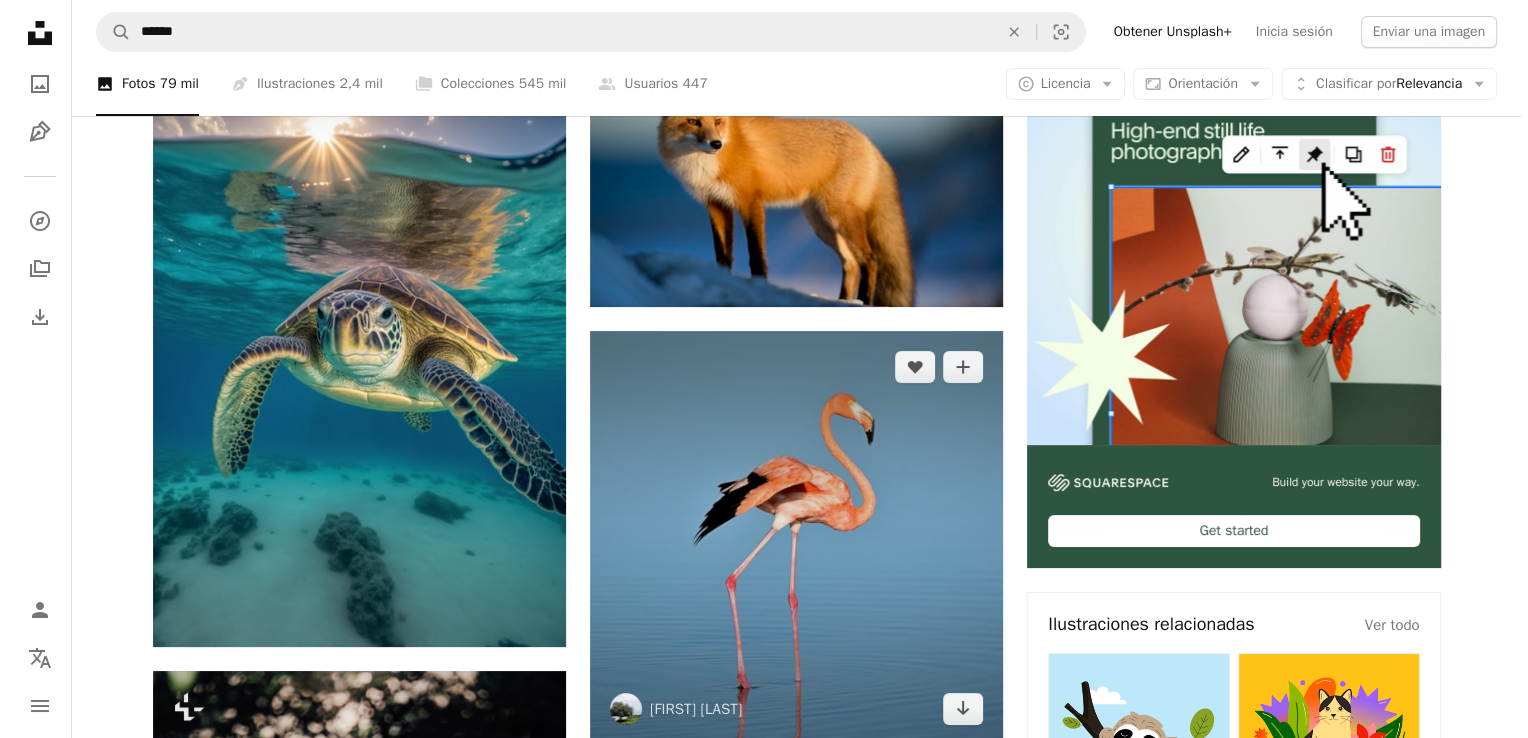 scroll, scrollTop: 300, scrollLeft: 0, axis: vertical 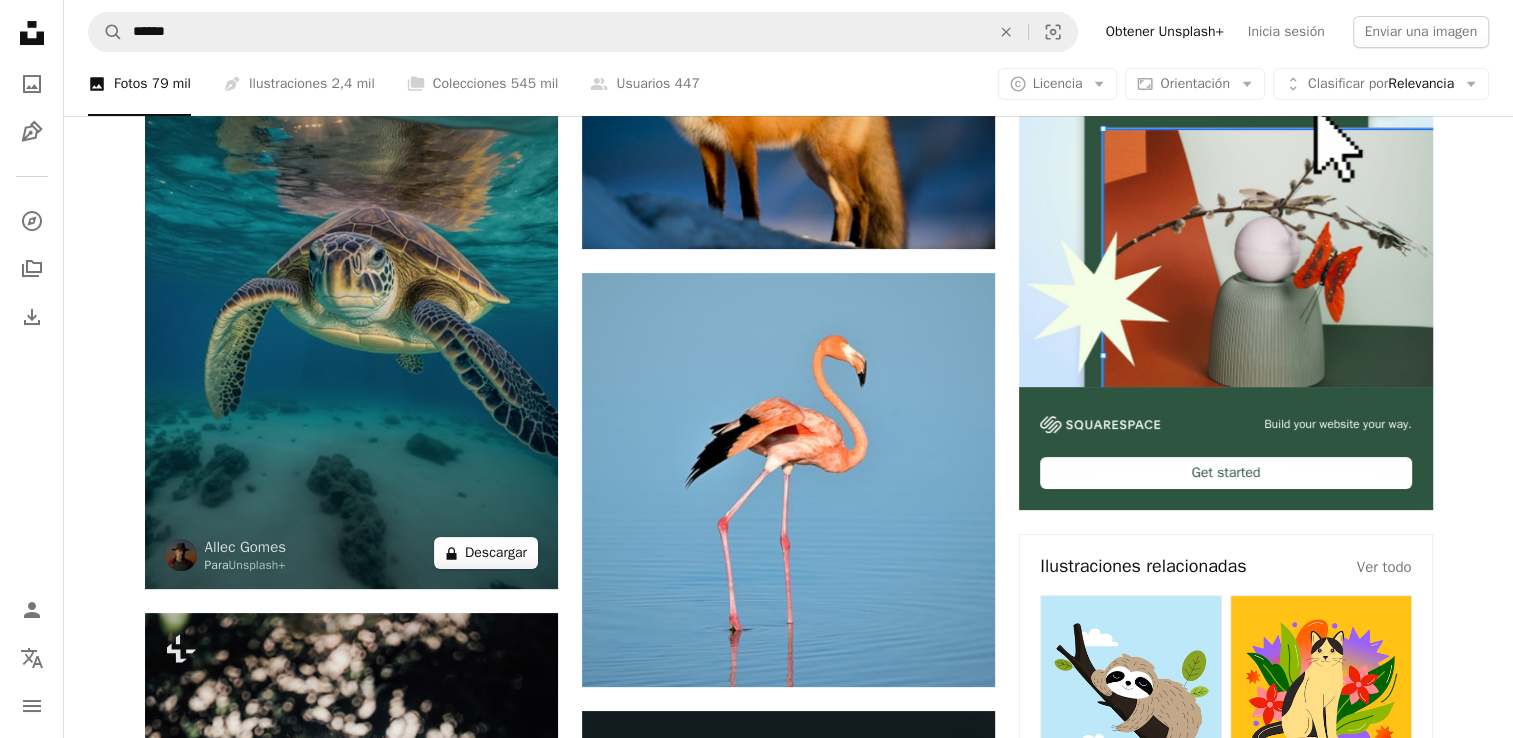 click on "A lock   Descargar" at bounding box center (486, 553) 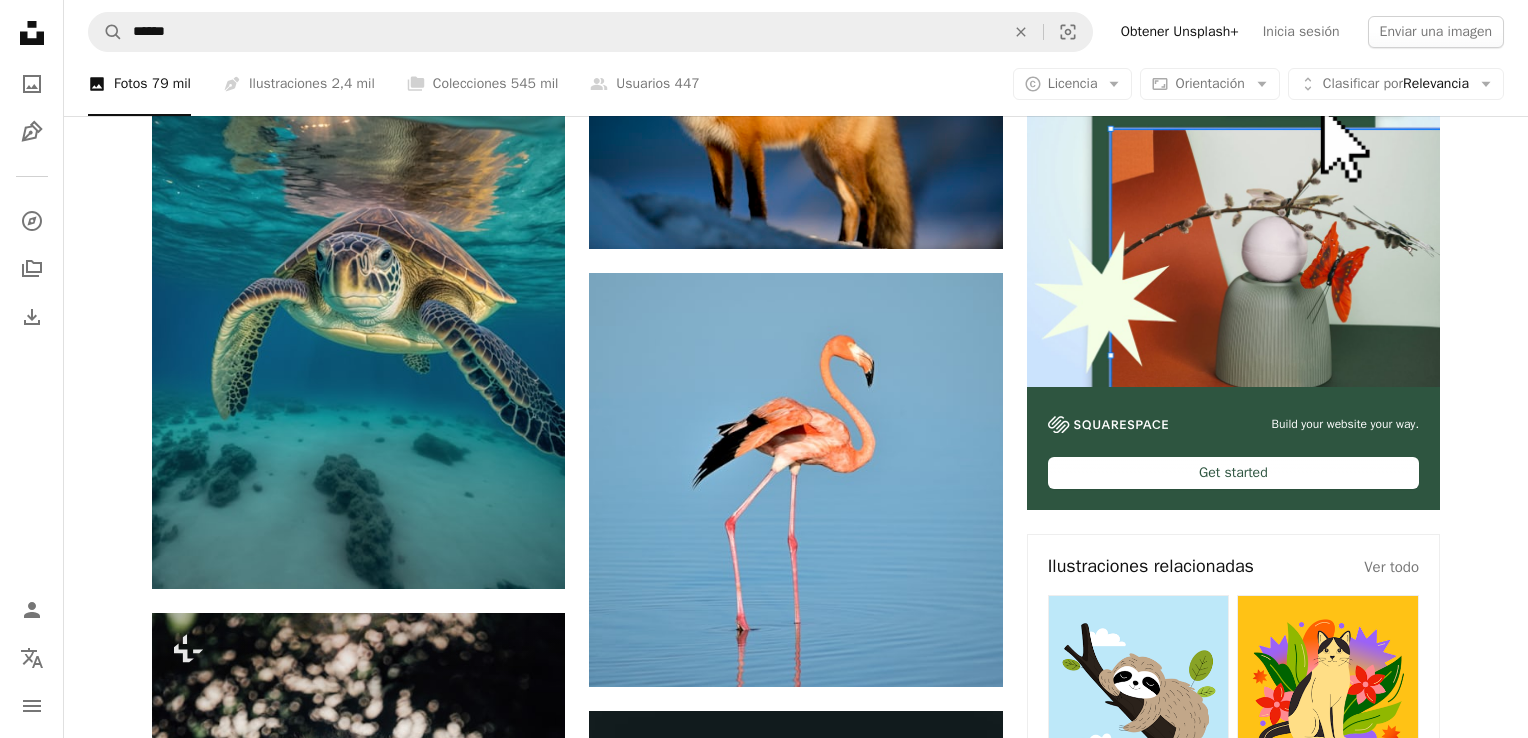 click on "An X shape" at bounding box center [20, 20] 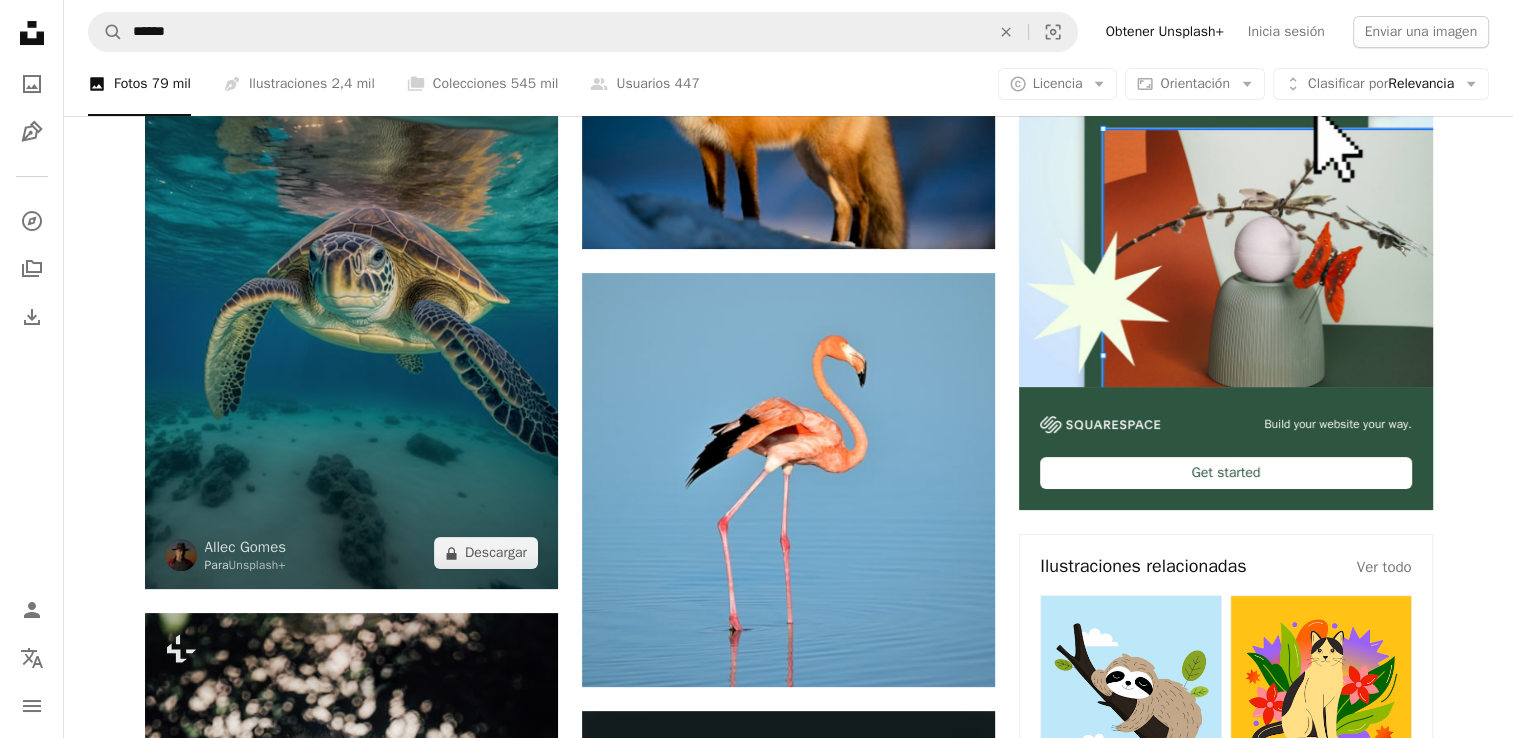 click at bounding box center [351, 281] 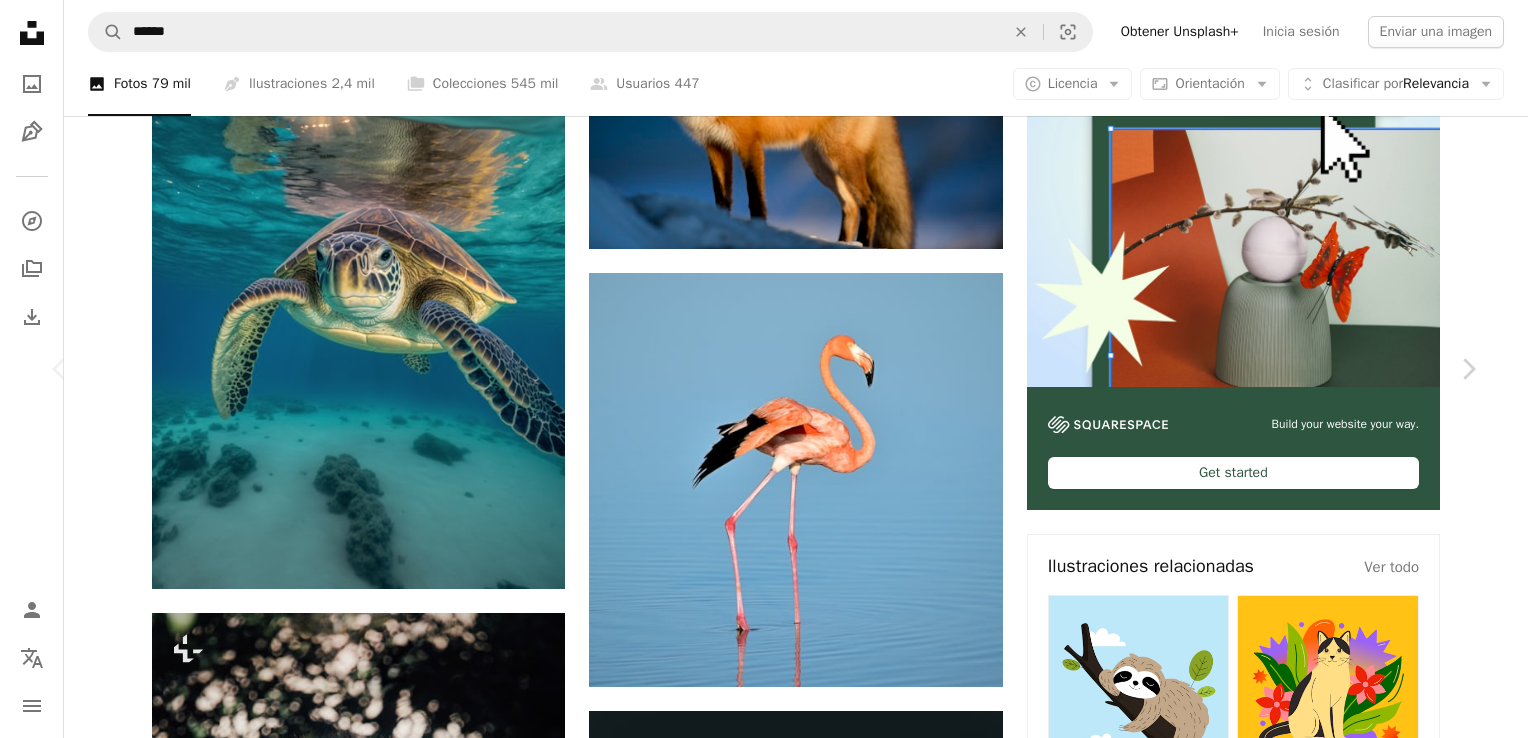 click at bounding box center [757, 5493] 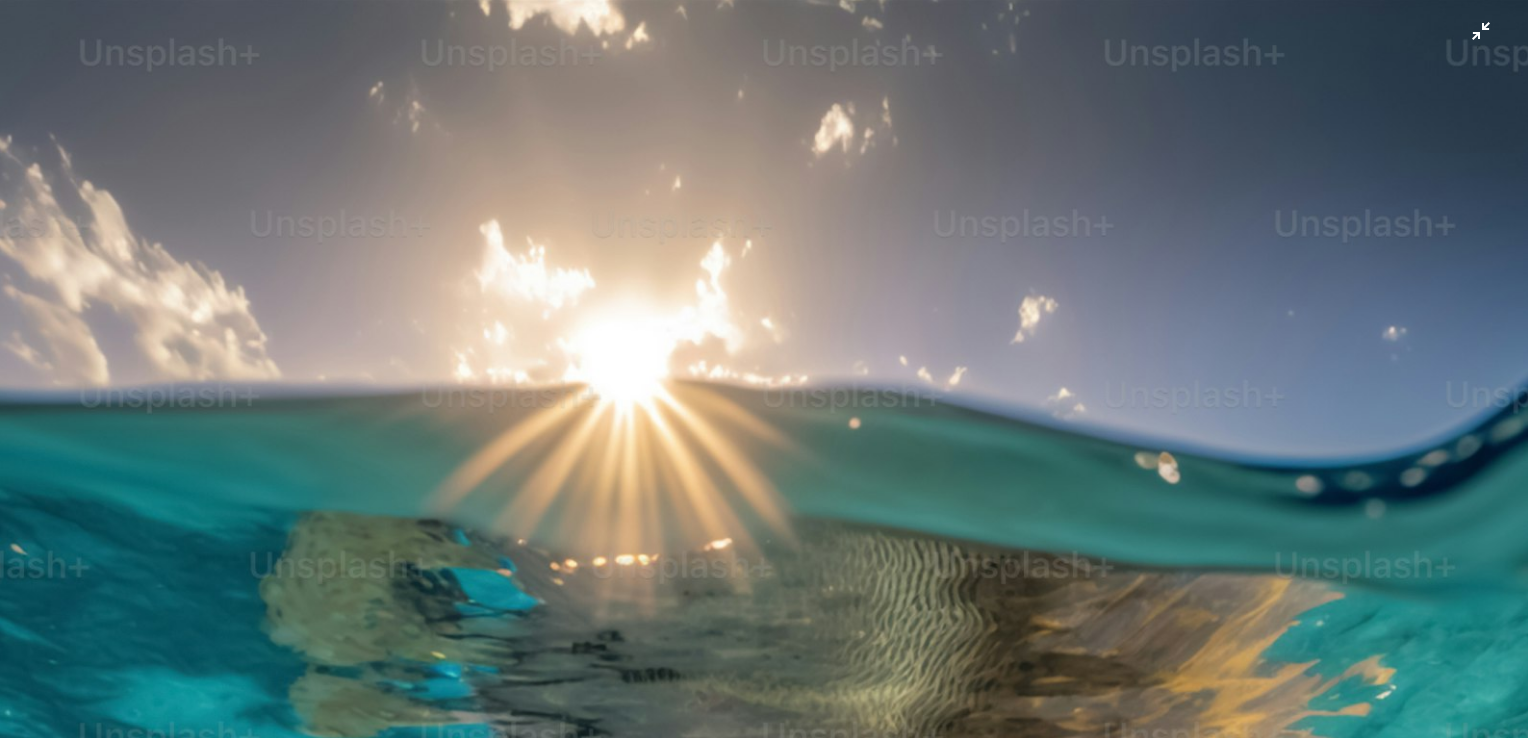 scroll, scrollTop: 747, scrollLeft: 0, axis: vertical 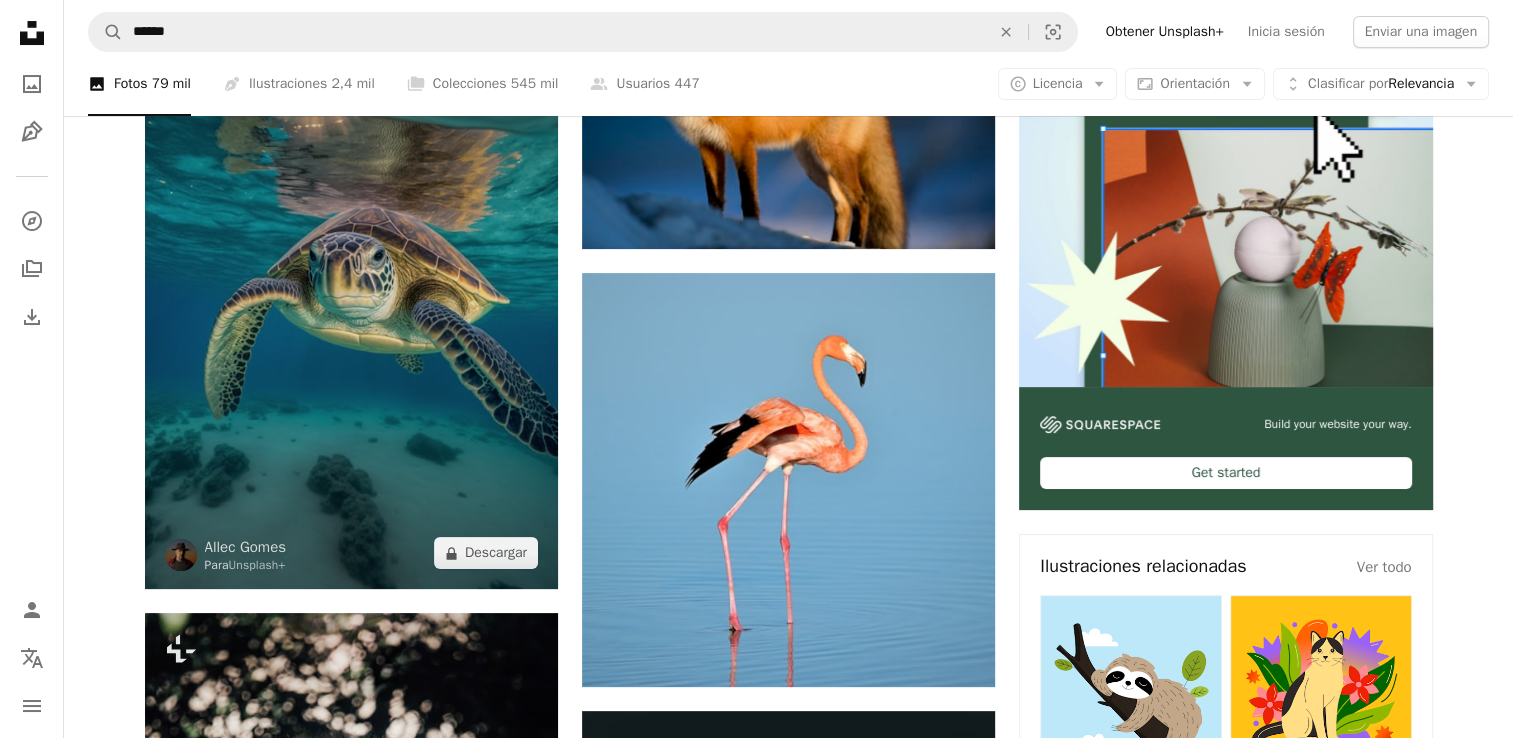 click at bounding box center (351, 281) 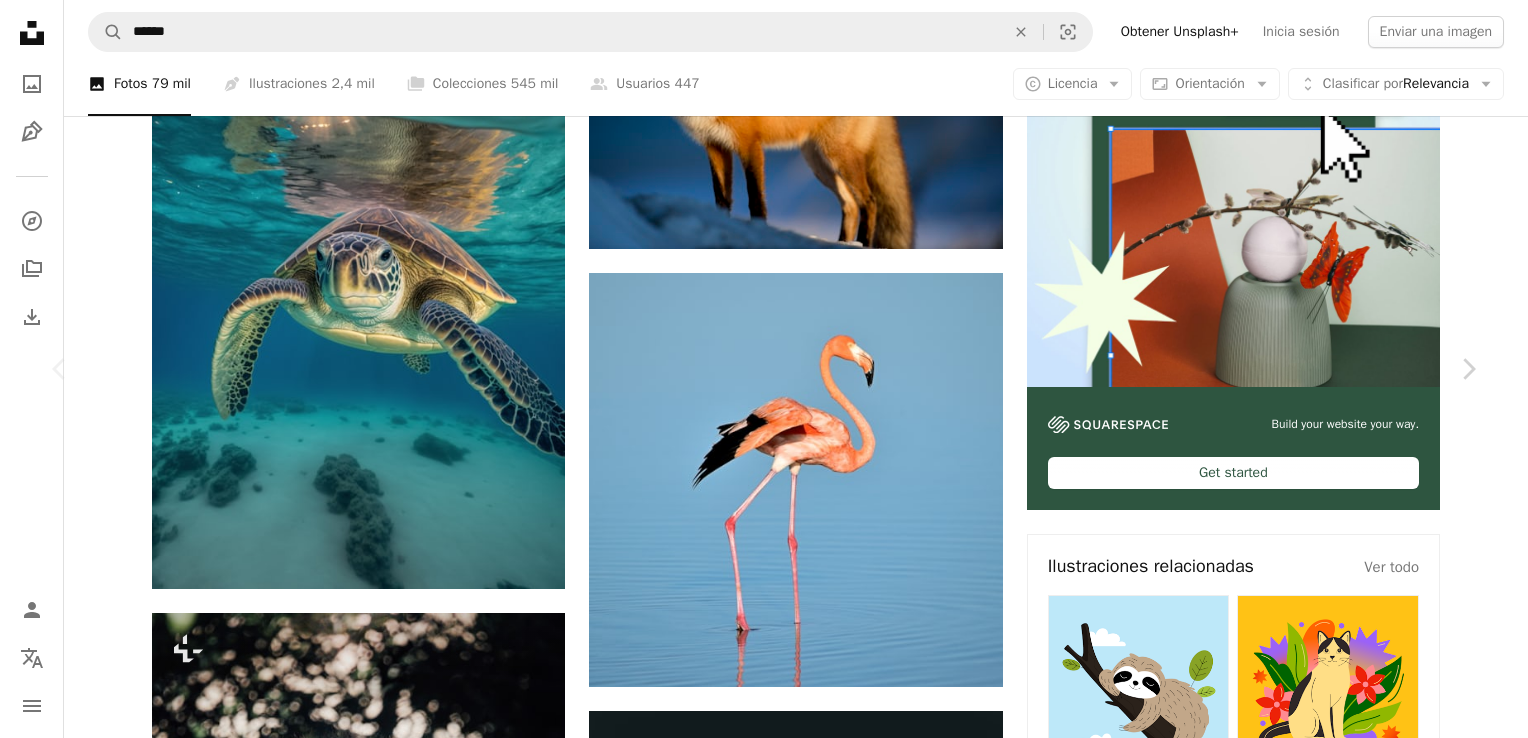 click on "A lock   Descargar" at bounding box center [1316, 5162] 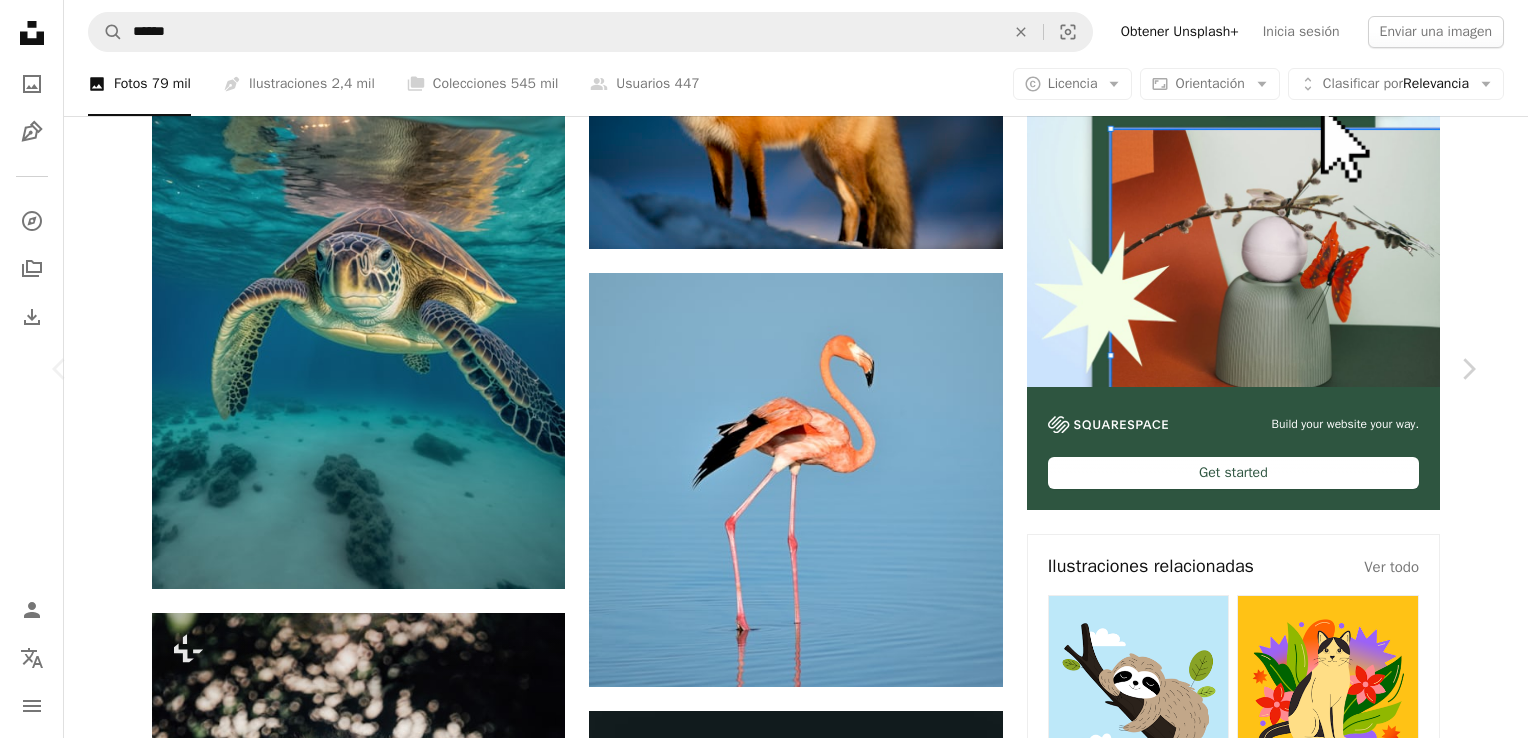 click on "An X shape Imágenes premium, listas para usar. Obtén acceso ilimitado. A plus sign Contenido solo para miembros añadido mensualmente A plus sign Descargas ilimitadas libres de derechos A plus sign Ilustraciones  Nuevo A plus sign Protecciones legales mejoradas anualmente 66 %  de descuento mensualmente 12 $   4 $ USD al mes * Obtener  Unsplash+ *Cuando se paga anualmente, se factura por adelantado  48 $ Más los impuestos aplicables. Se renueva automáticamente. Cancela cuando quieras." at bounding box center (764, 5484) 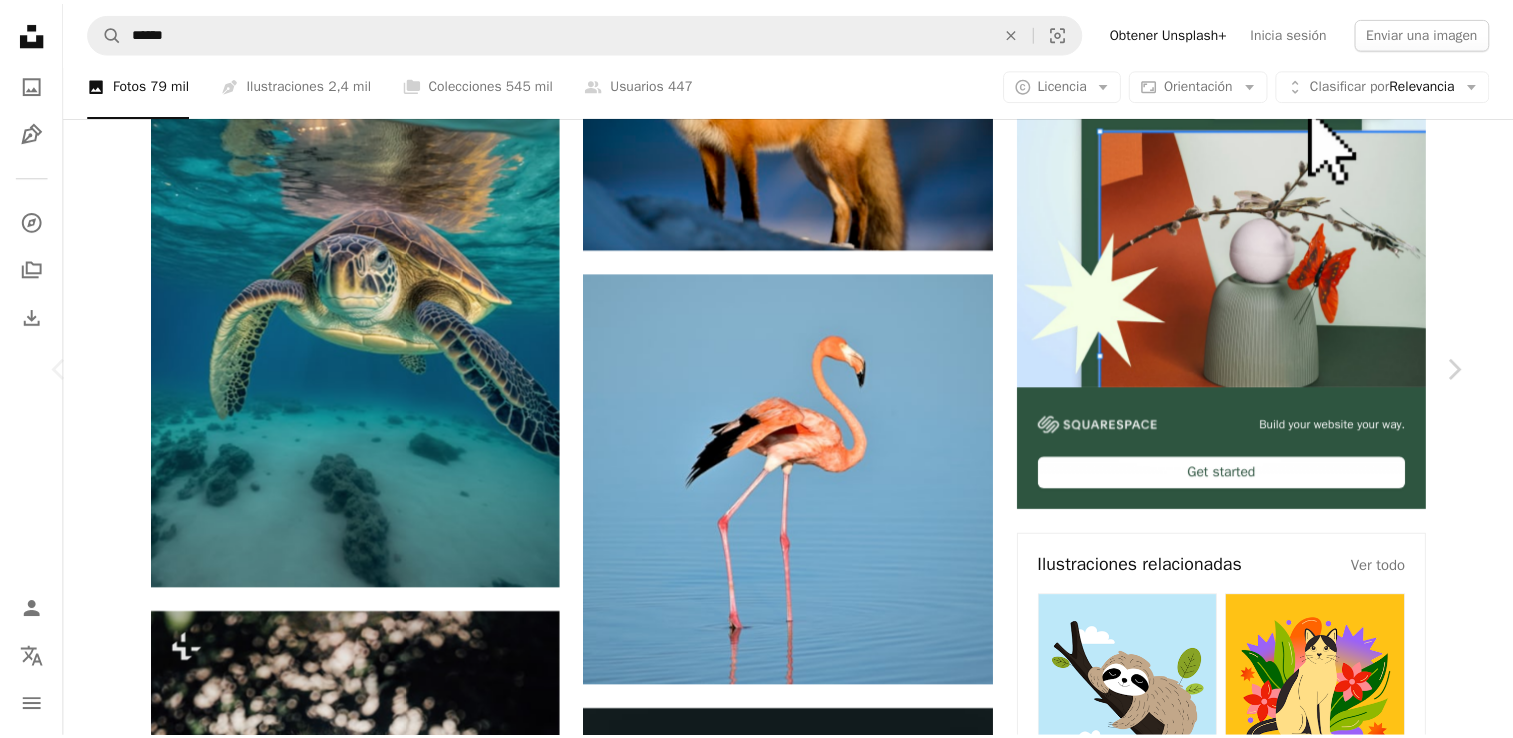 scroll, scrollTop: 700, scrollLeft: 0, axis: vertical 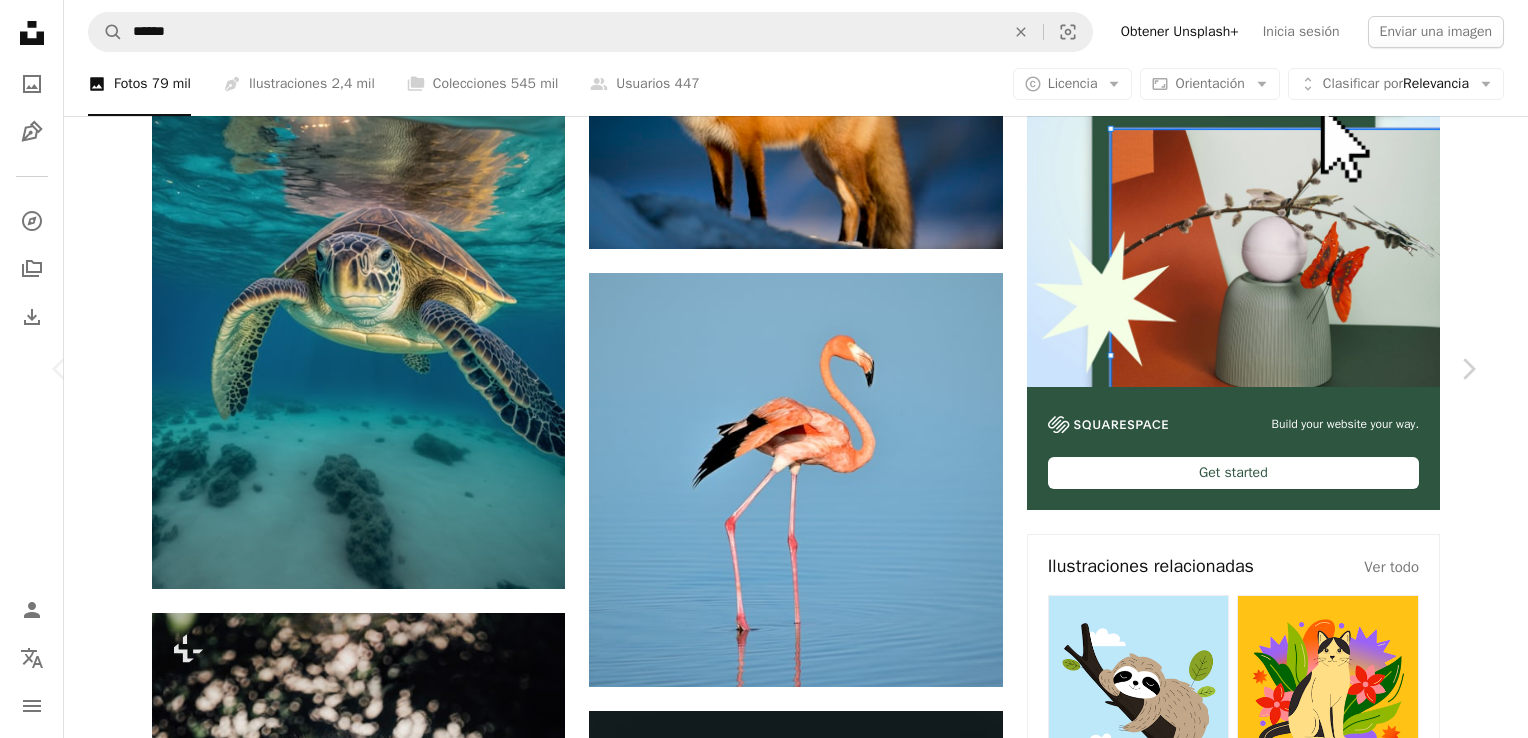 drag, startPoint x: 1, startPoint y: 6, endPoint x: -4, endPoint y: -9, distance: 15.811388 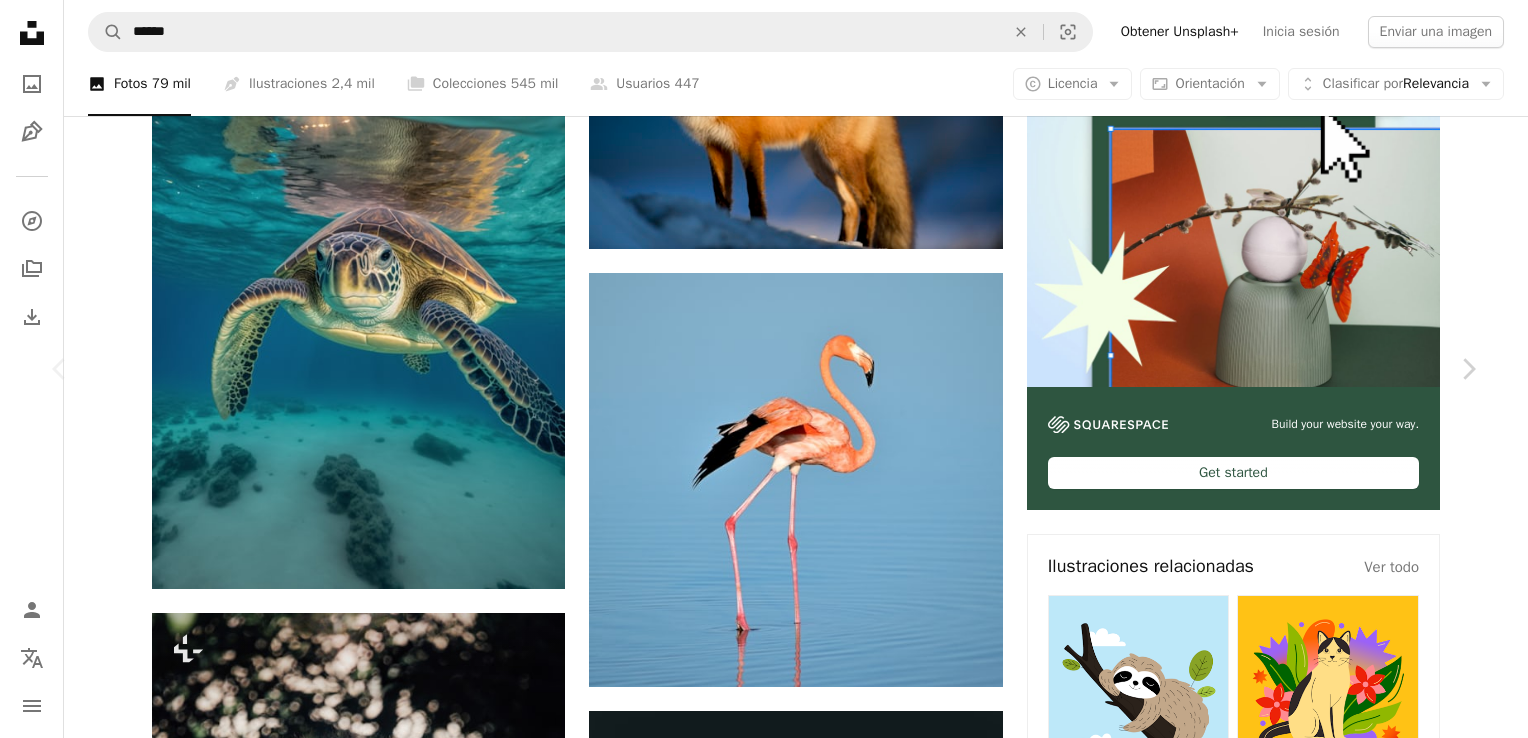 drag, startPoint x: 32, startPoint y: 22, endPoint x: 18, endPoint y: 10, distance: 18.439089 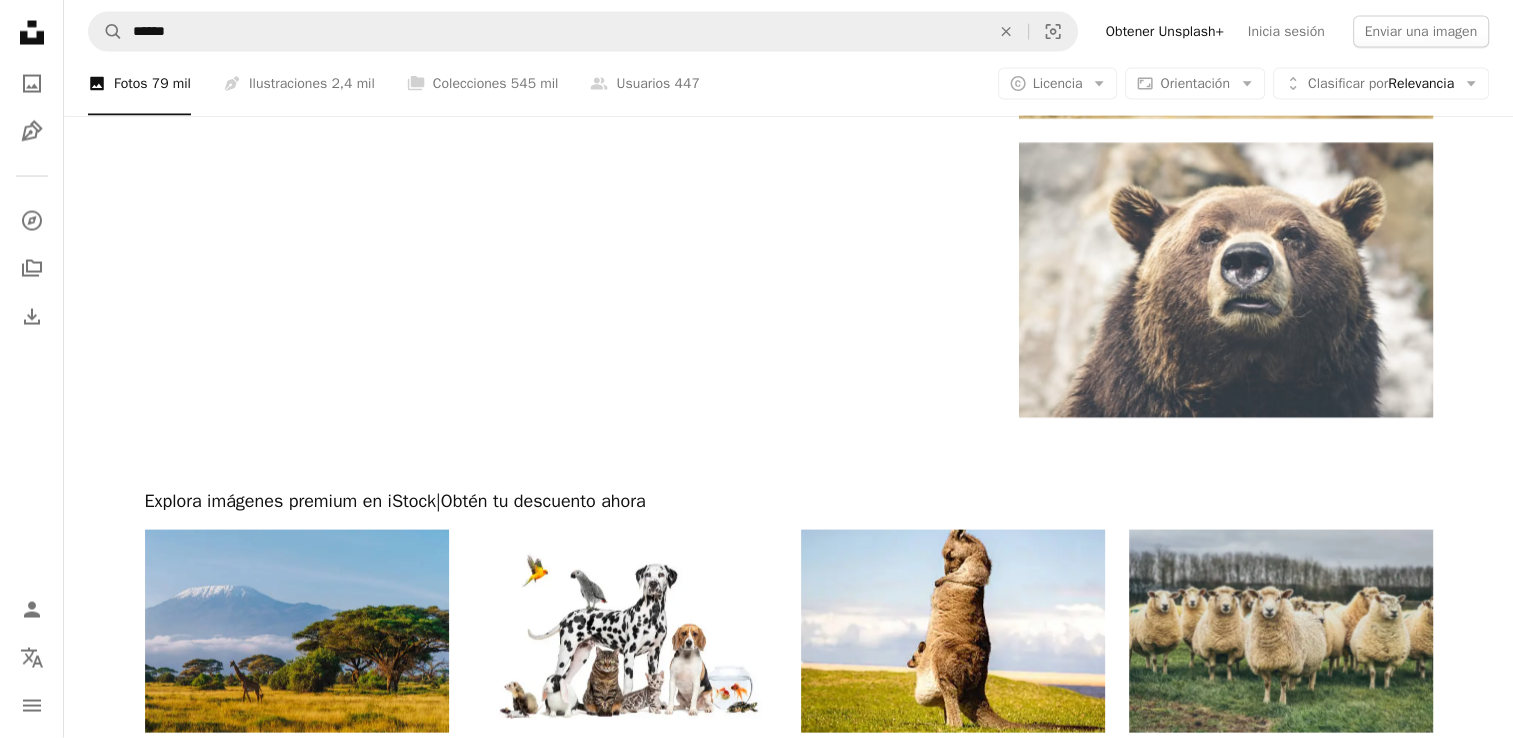 scroll, scrollTop: 4100, scrollLeft: 0, axis: vertical 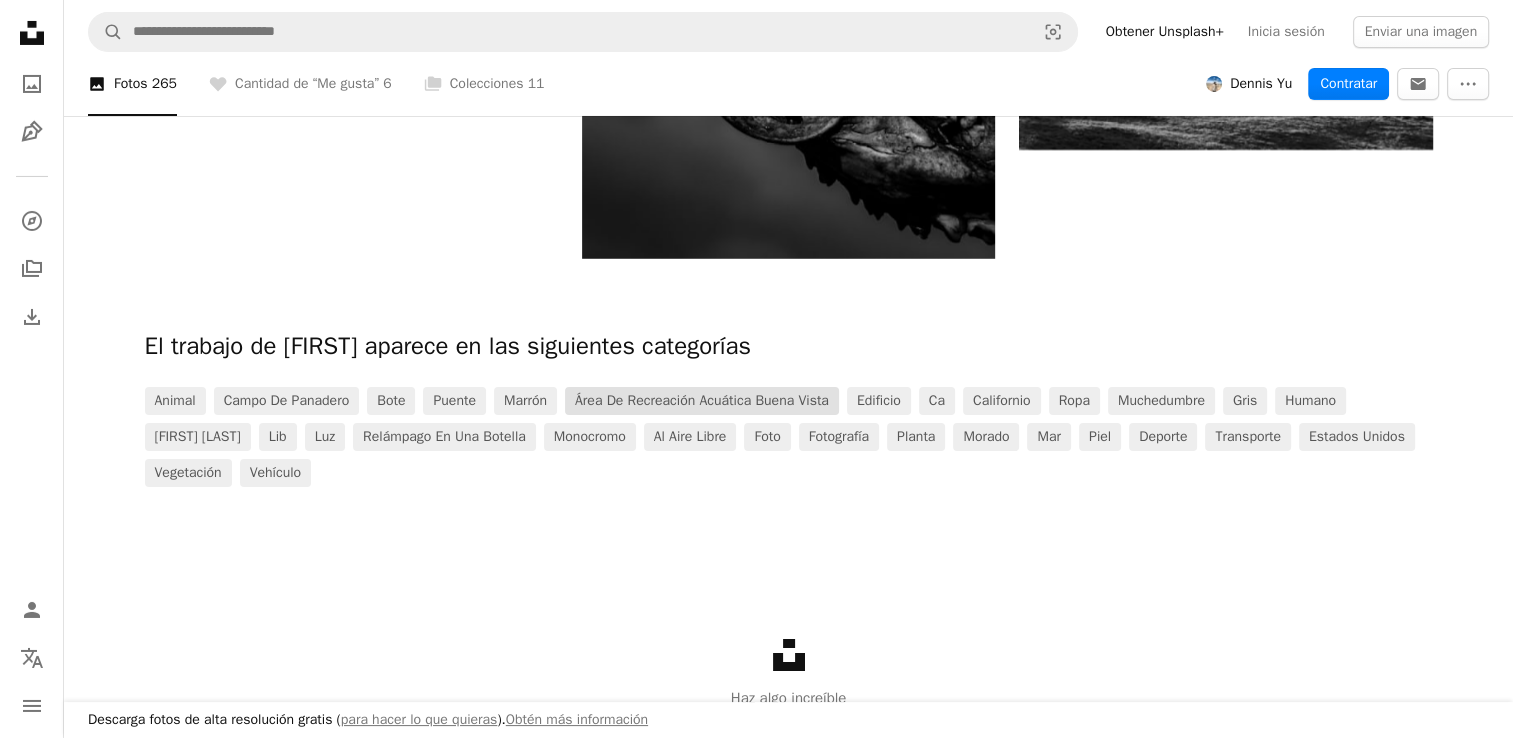 click on "Área de Recreación Acuática Buena Vista" at bounding box center [702, 401] 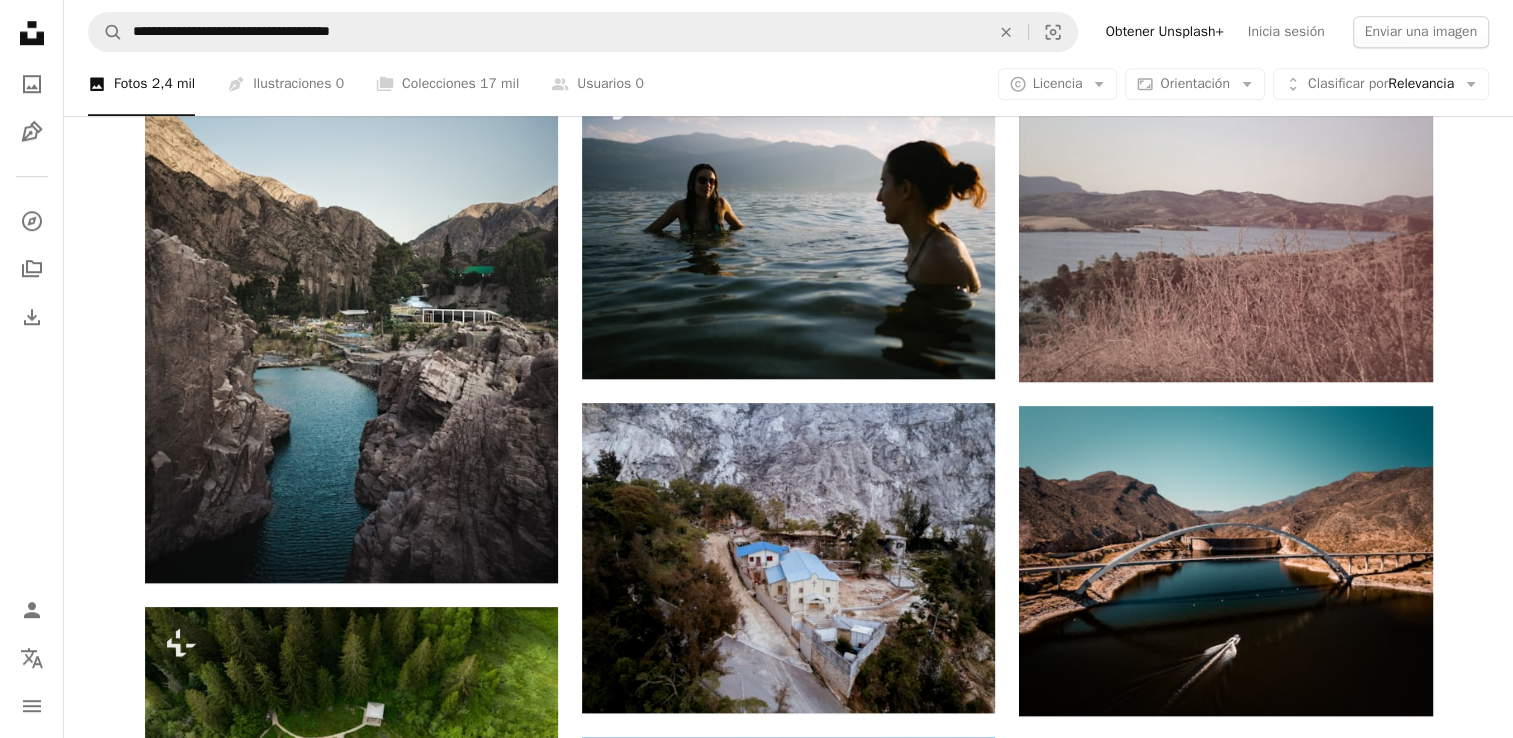 scroll, scrollTop: 1600, scrollLeft: 0, axis: vertical 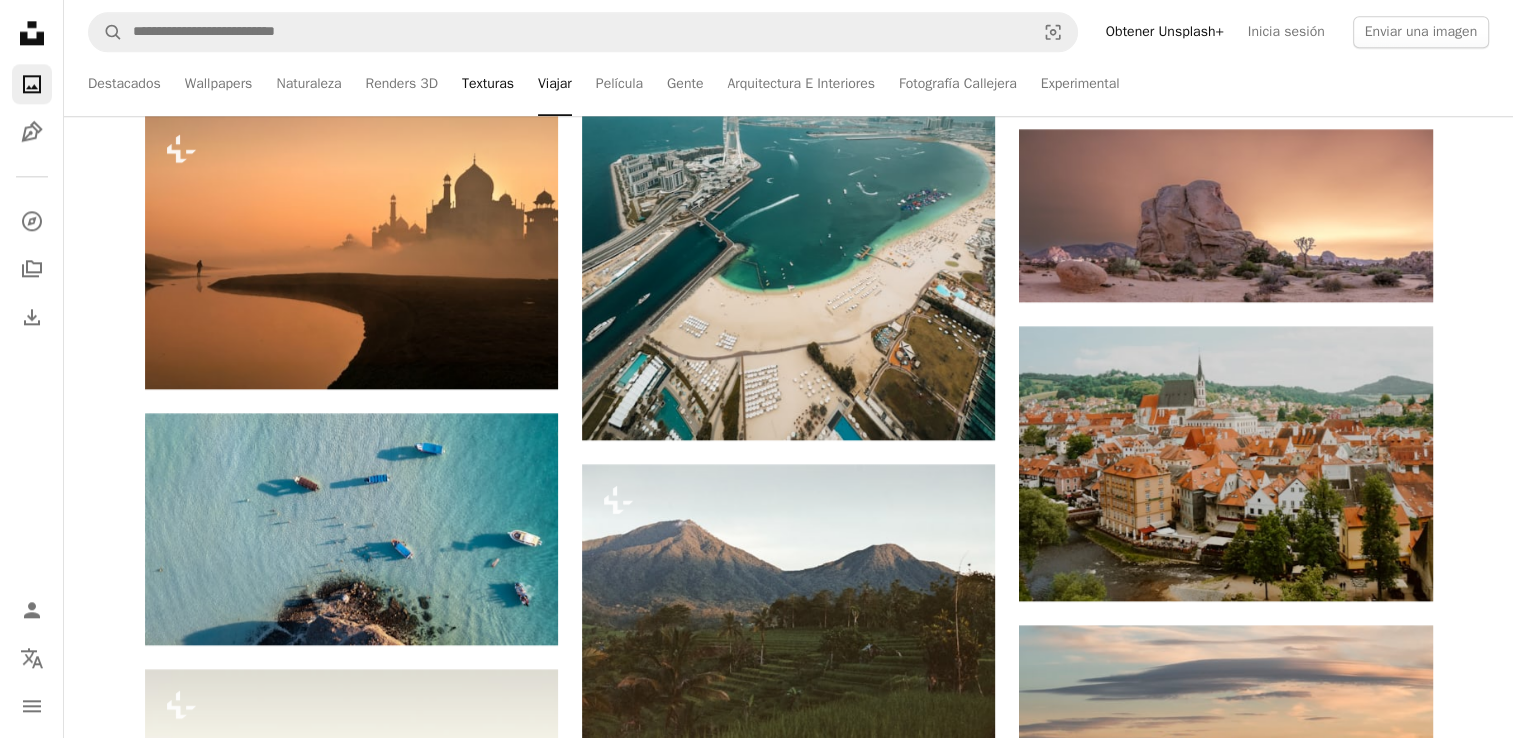 click on "Texturas" at bounding box center (488, 84) 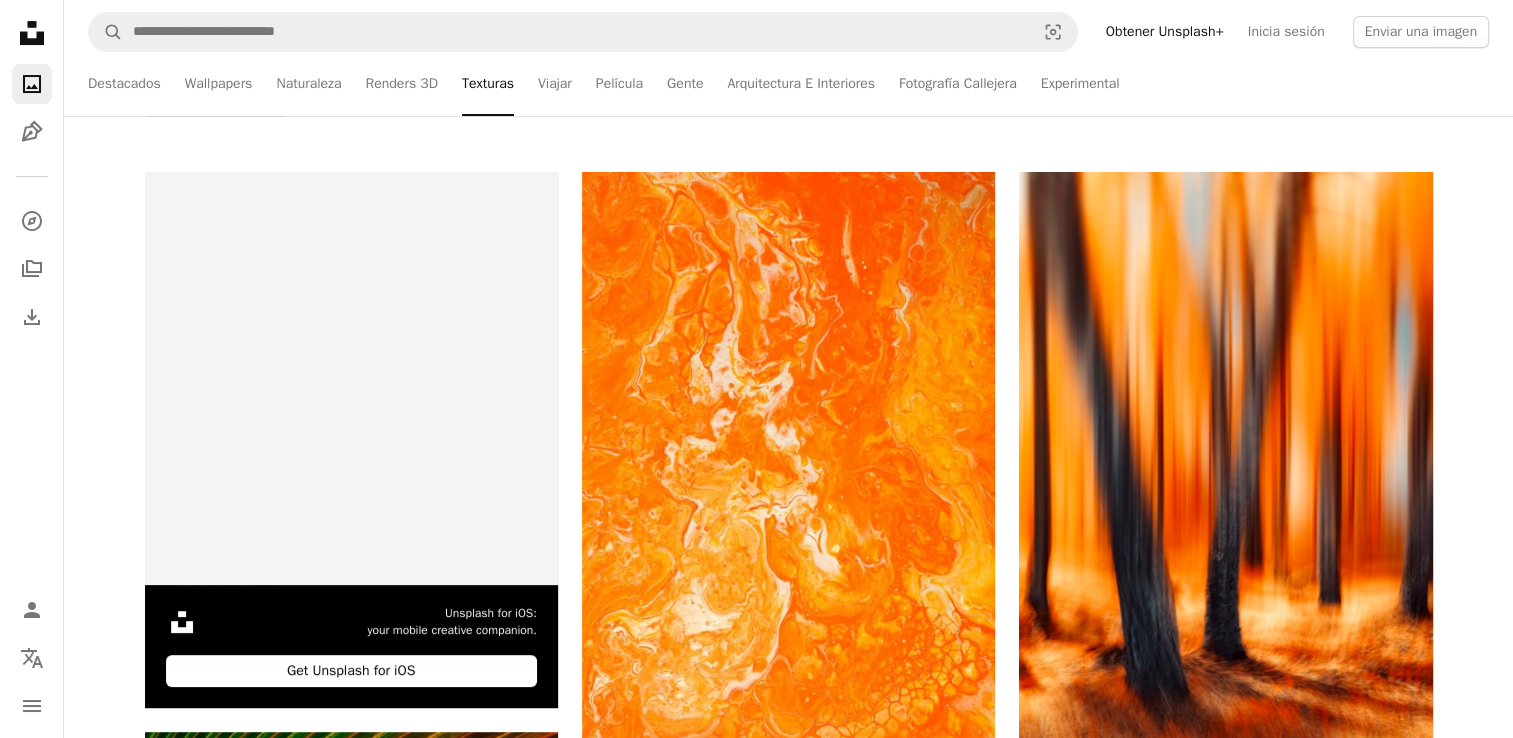 scroll, scrollTop: 300, scrollLeft: 0, axis: vertical 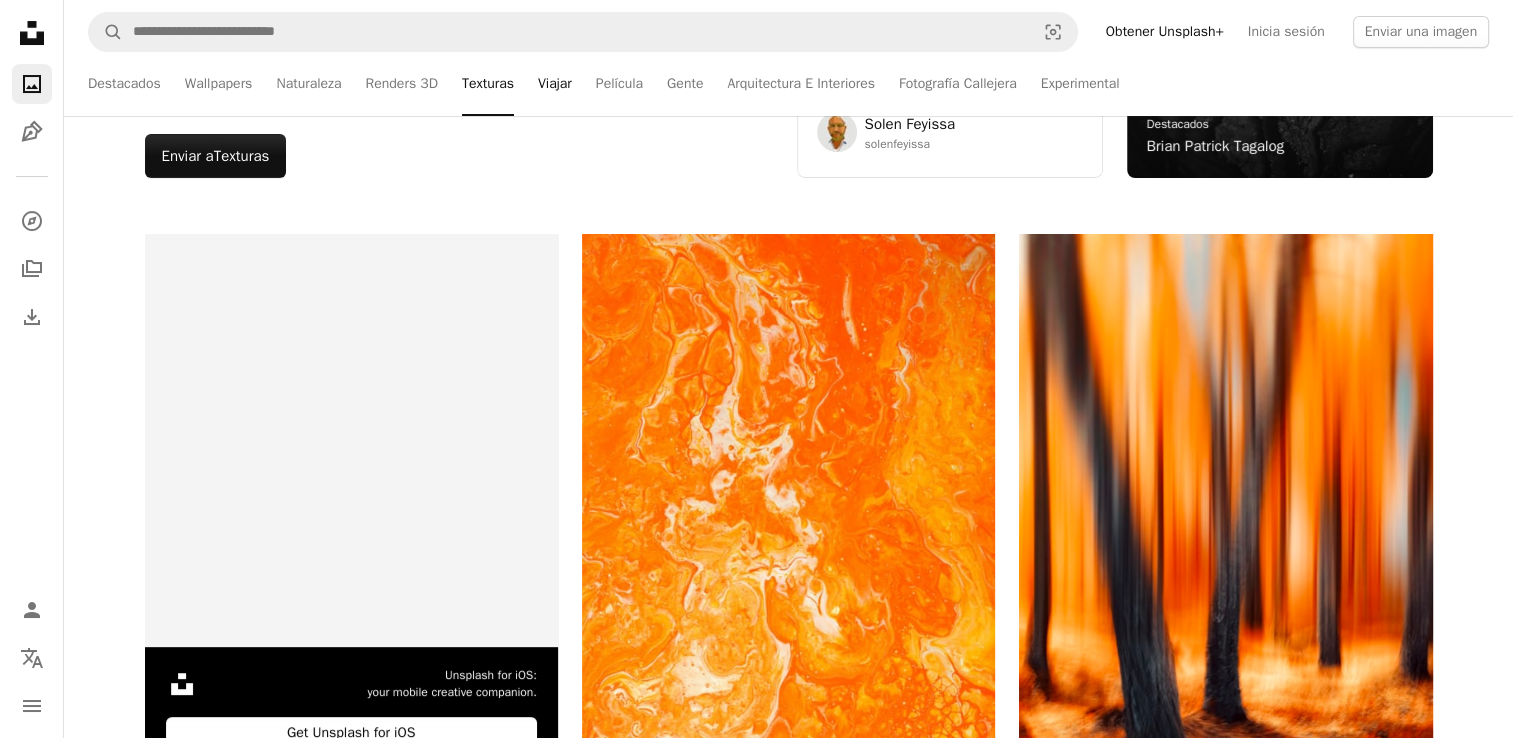 click on "Viajar" at bounding box center (555, 84) 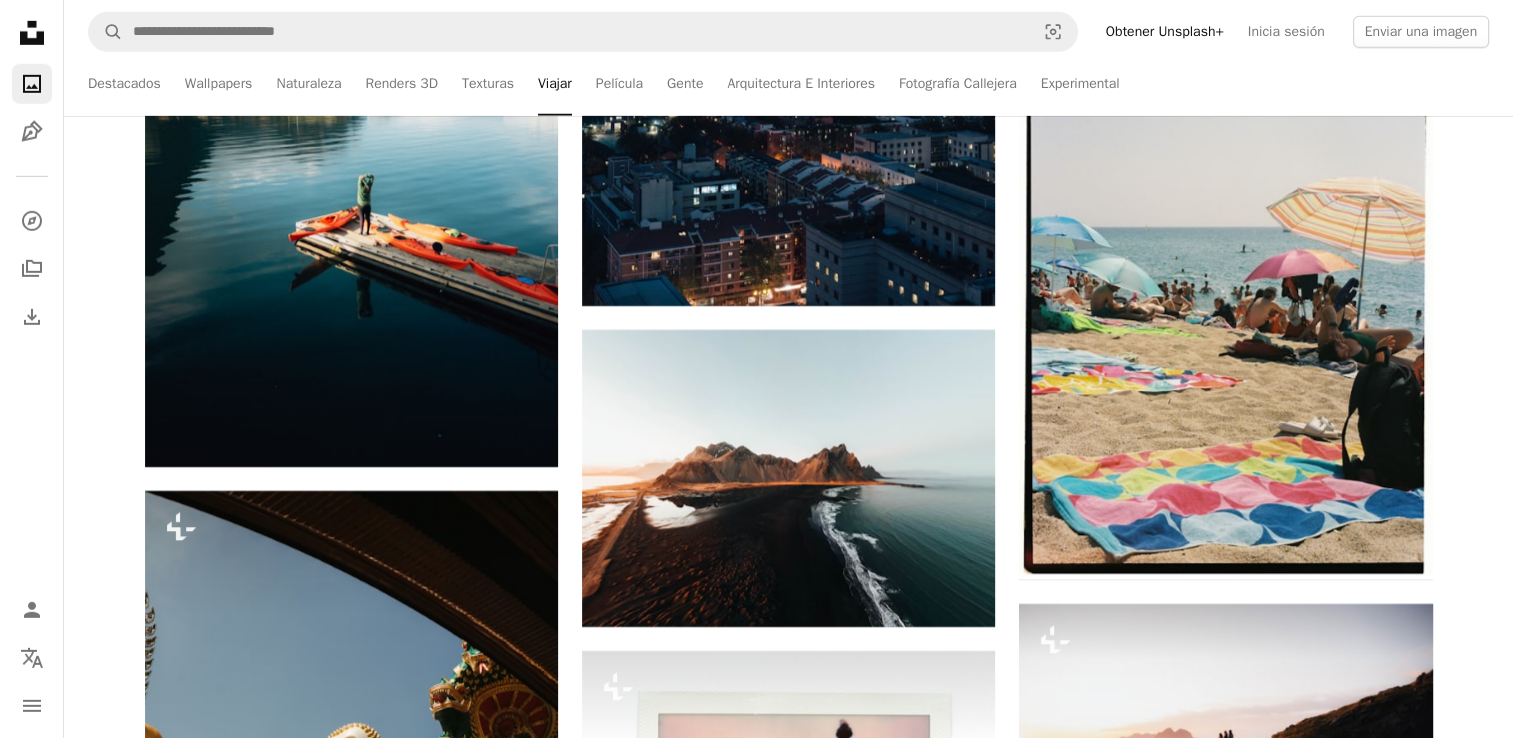 scroll, scrollTop: 13900, scrollLeft: 0, axis: vertical 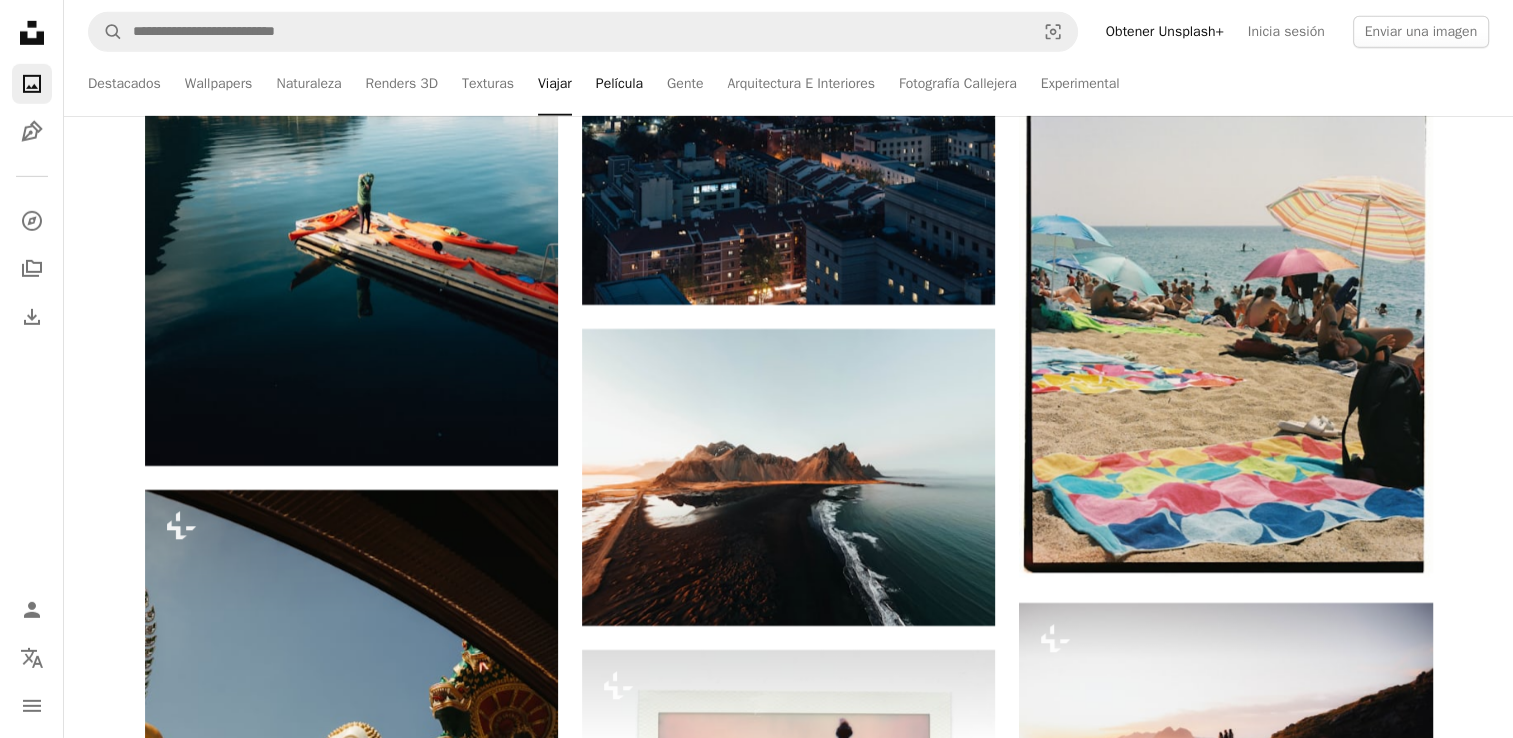 click on "Película" at bounding box center [619, 84] 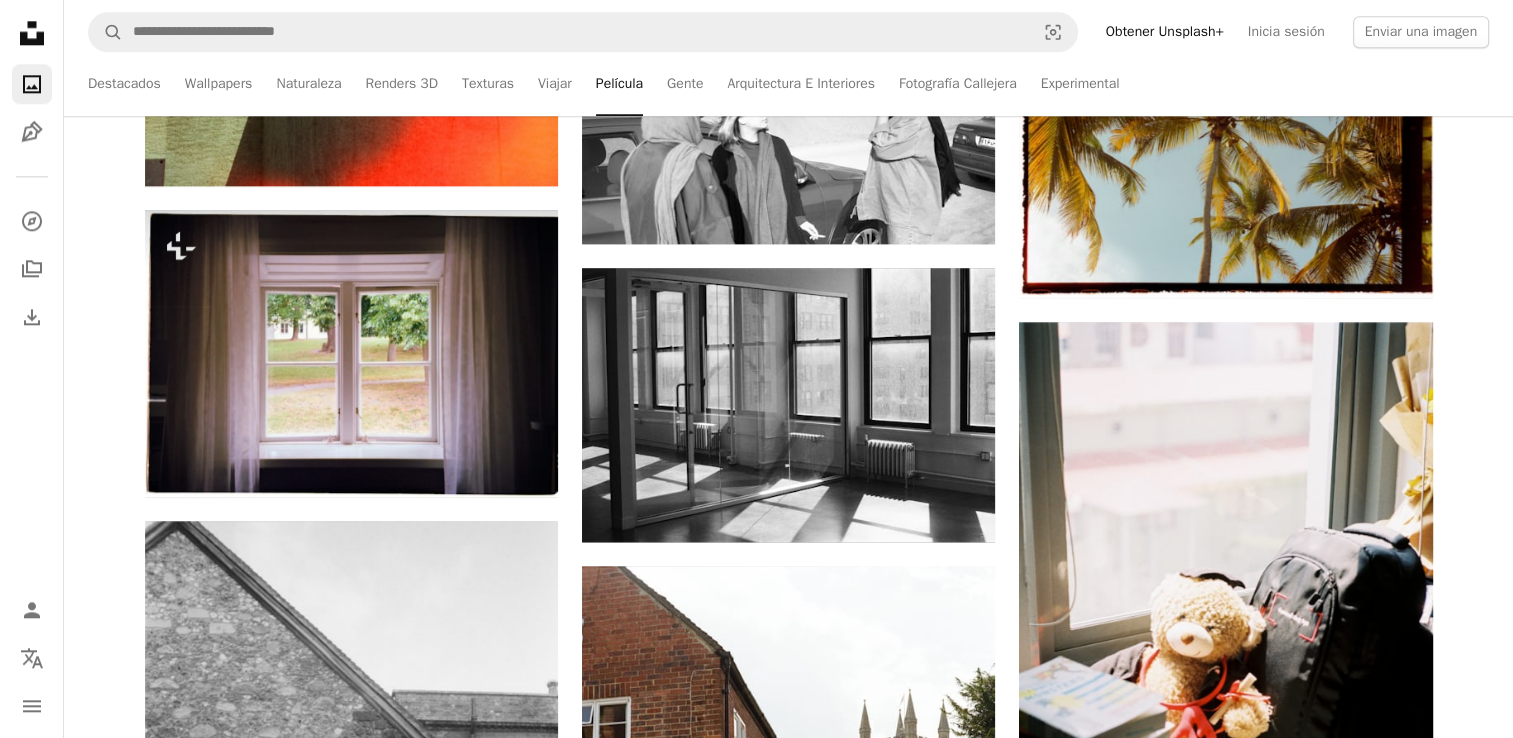 scroll, scrollTop: 2500, scrollLeft: 0, axis: vertical 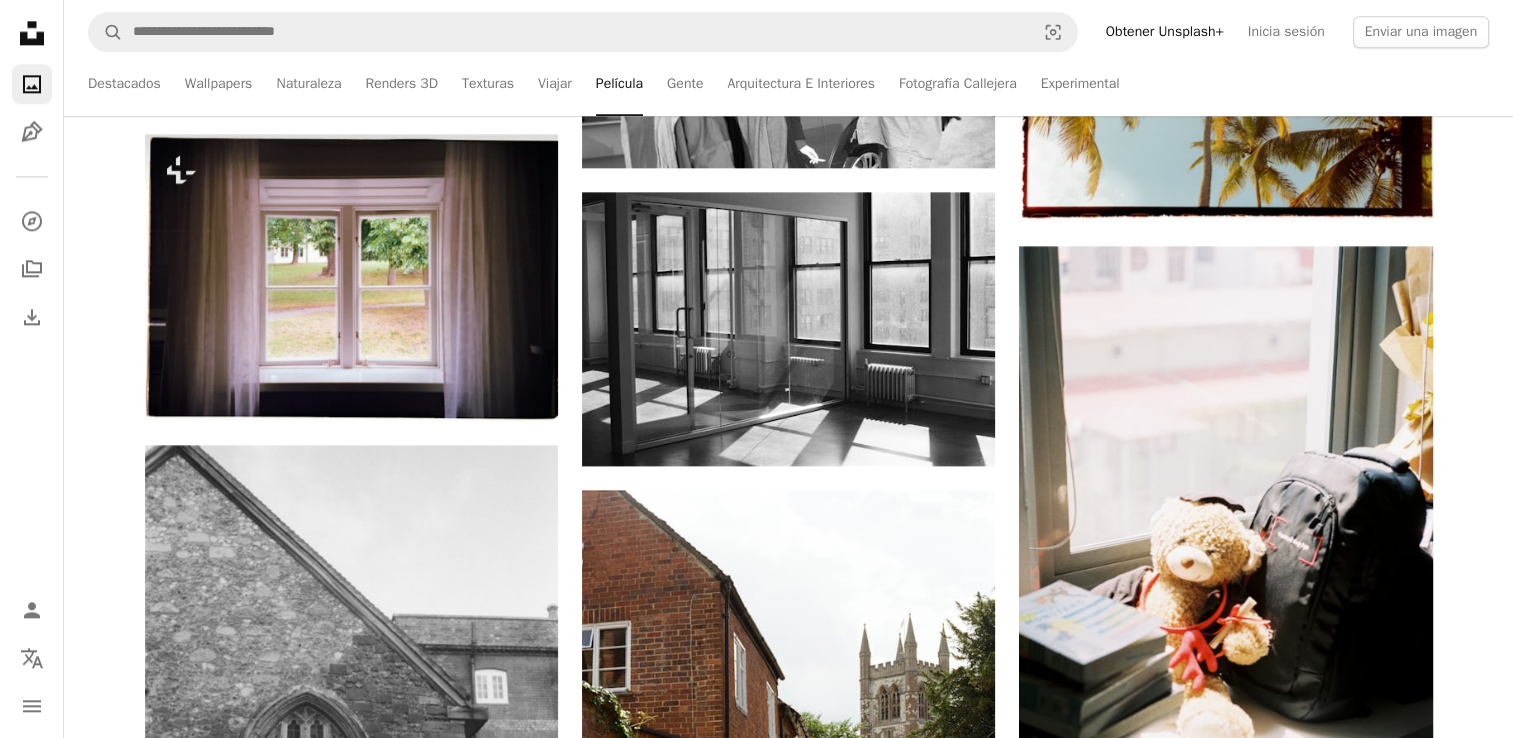 click on "Gente" at bounding box center (685, 84) 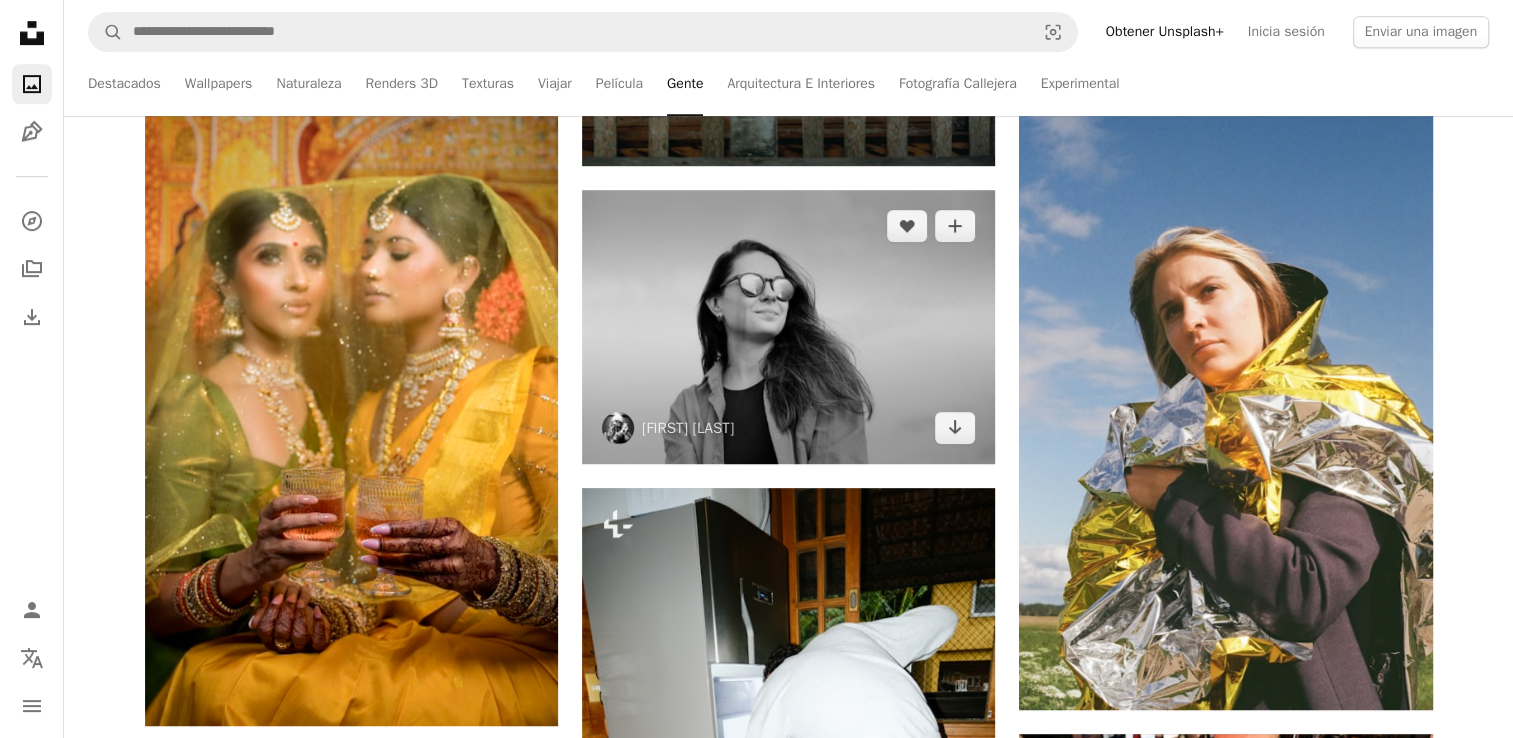 scroll, scrollTop: 1000, scrollLeft: 0, axis: vertical 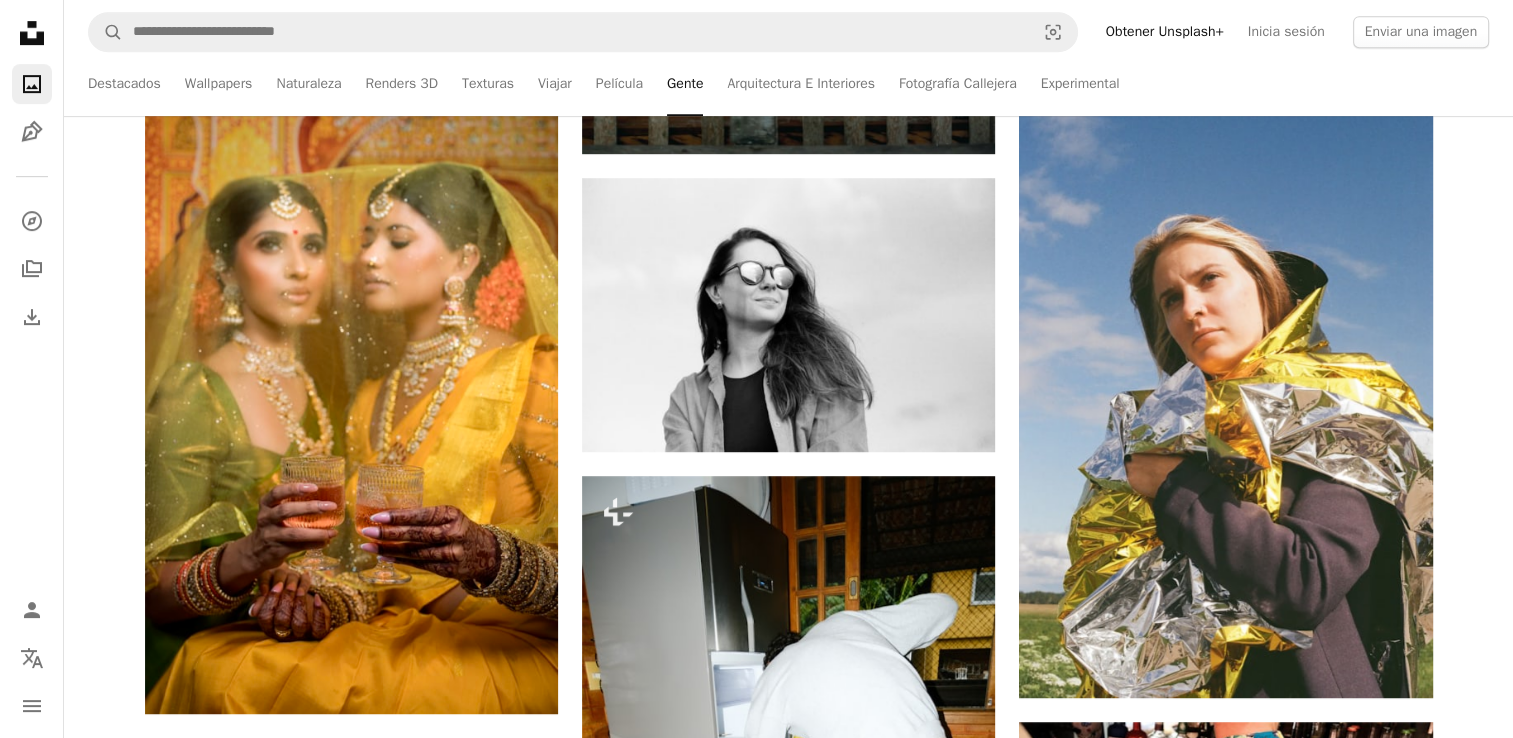 click on "Fotografía Callejera" at bounding box center [958, 84] 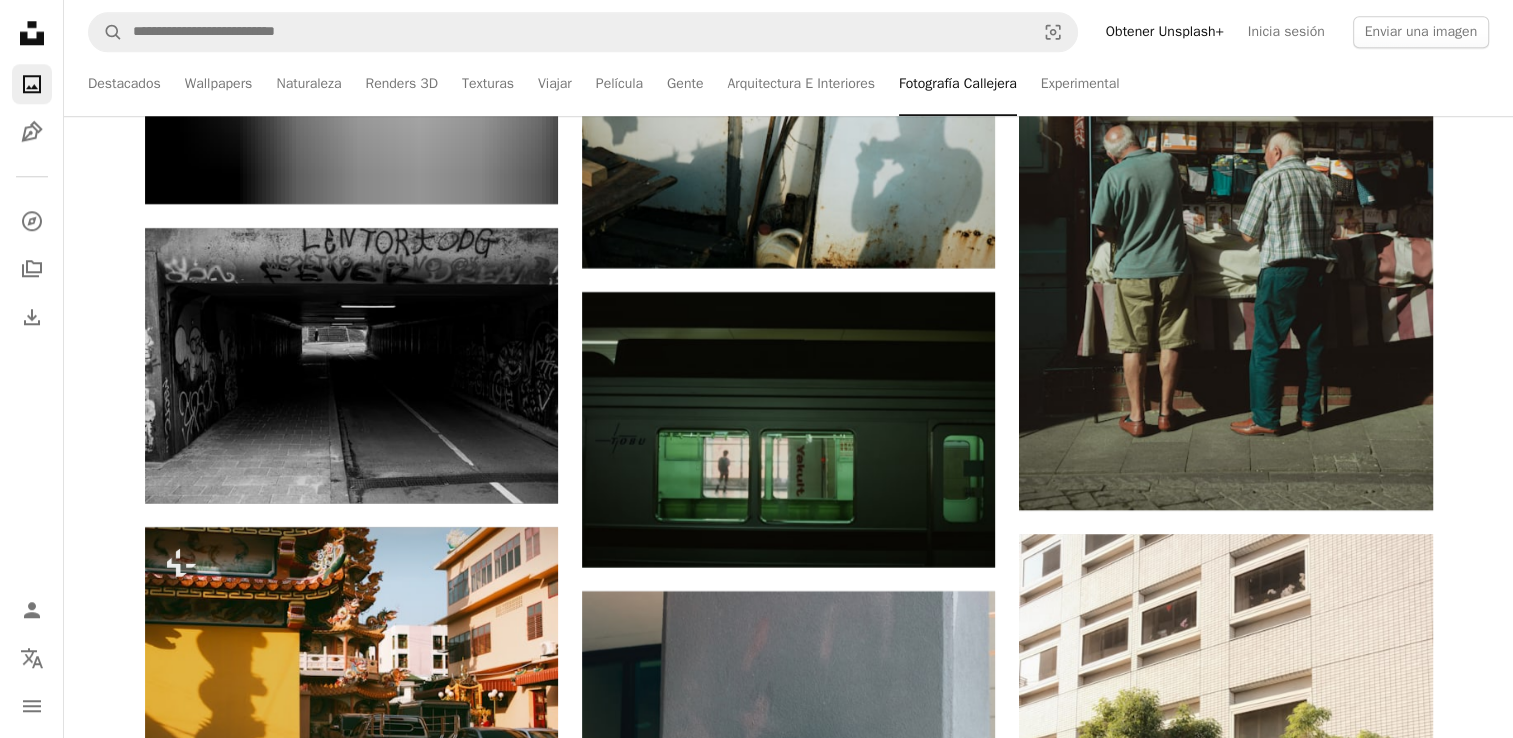 scroll, scrollTop: 9700, scrollLeft: 0, axis: vertical 